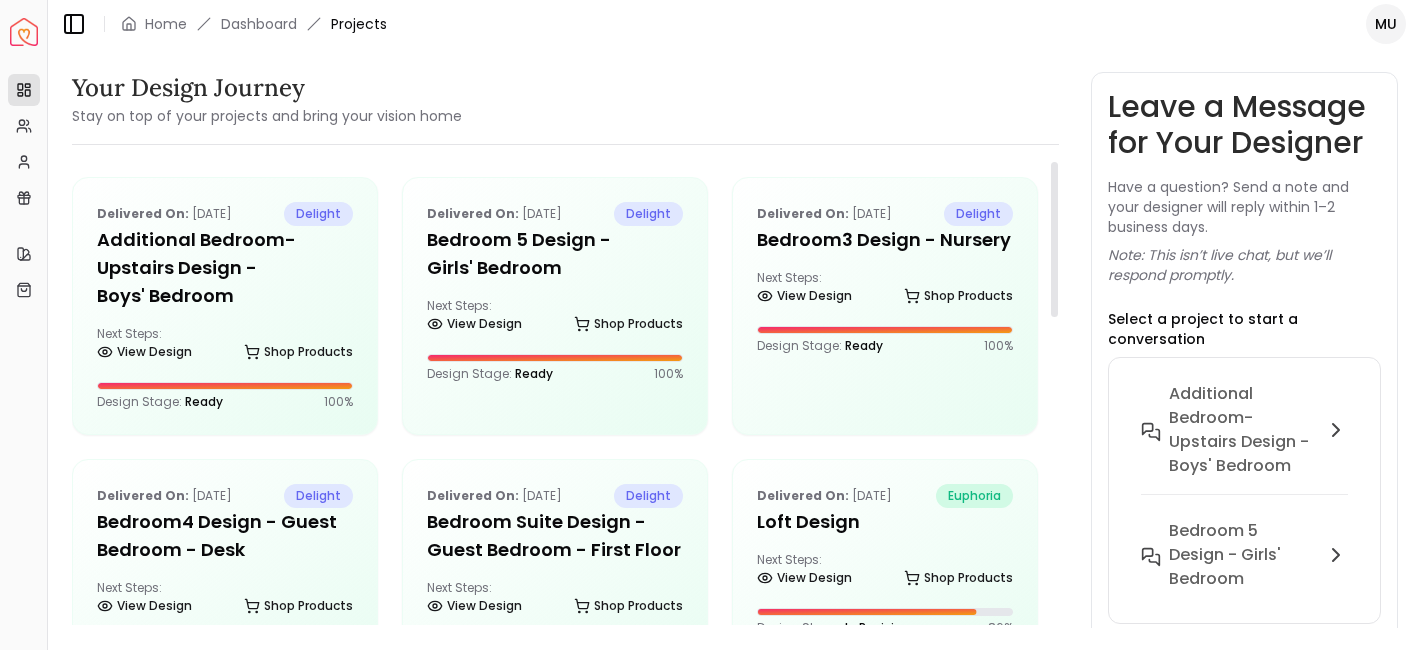 scroll, scrollTop: 0, scrollLeft: 0, axis: both 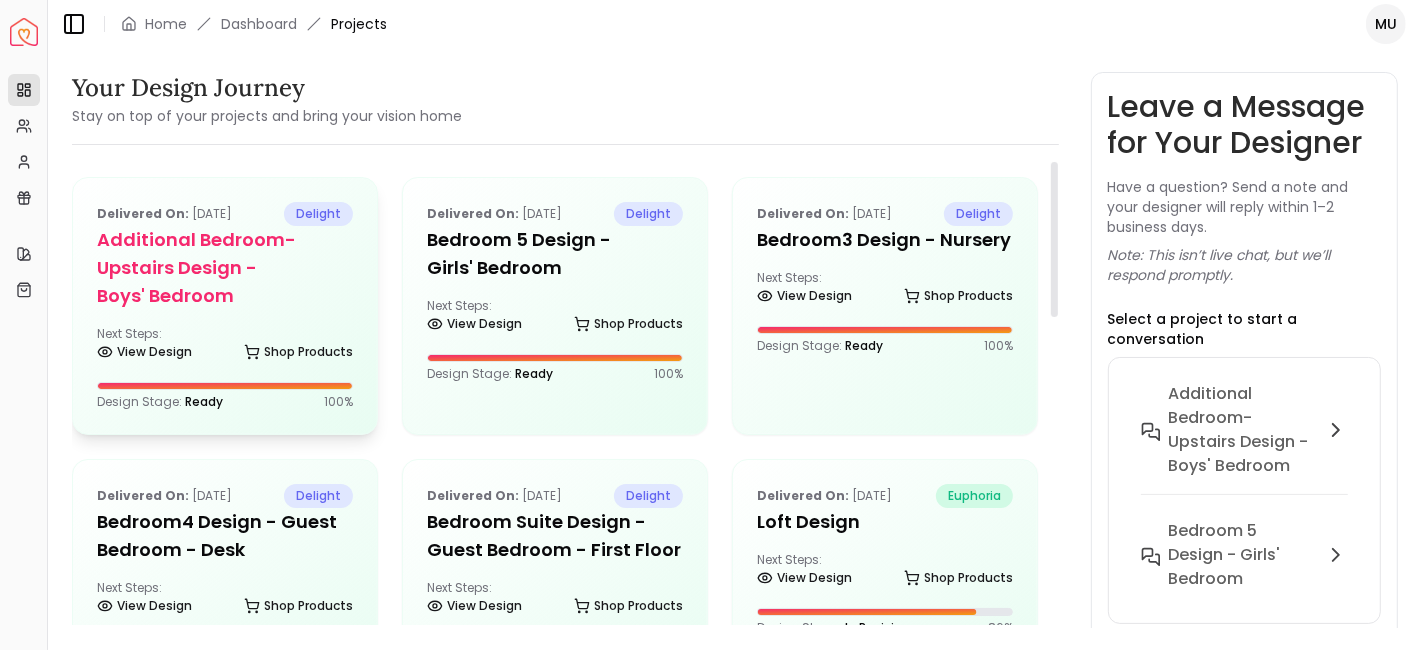 click on "Additional Bedroom-Upstairs design - Boys' Bedroom" at bounding box center (225, 268) 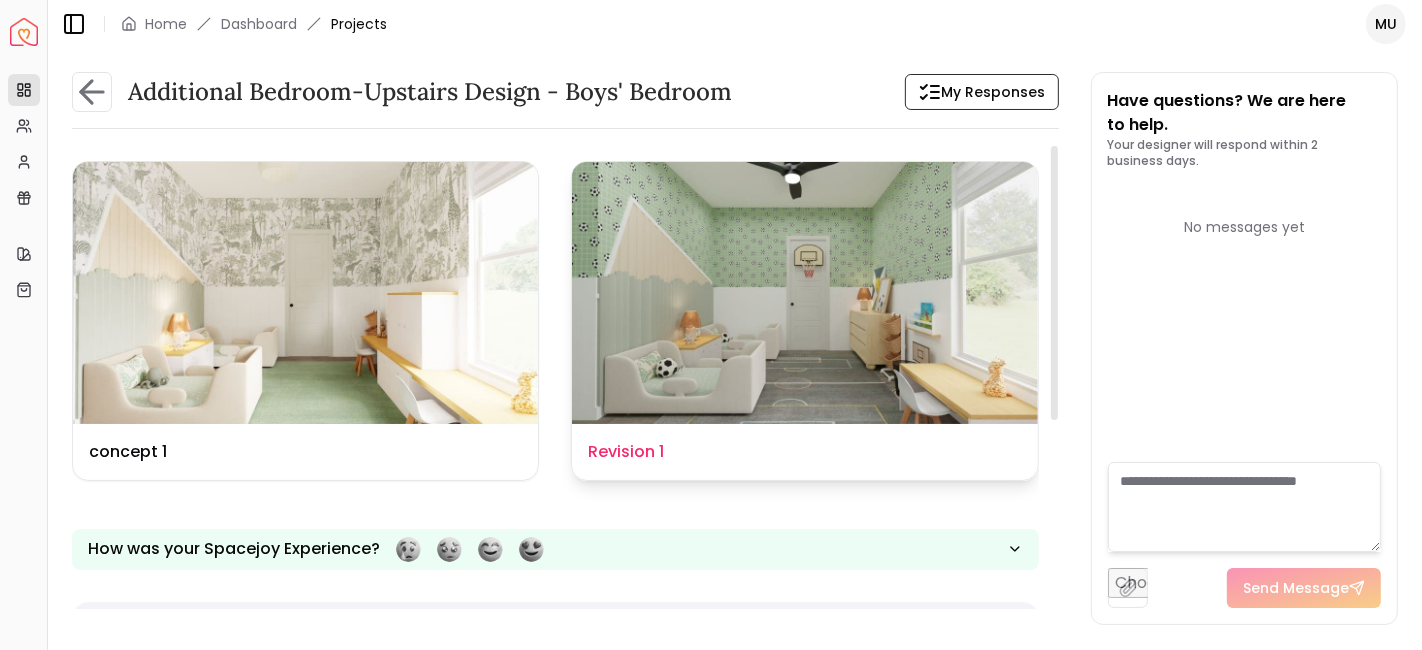 click at bounding box center [804, 293] 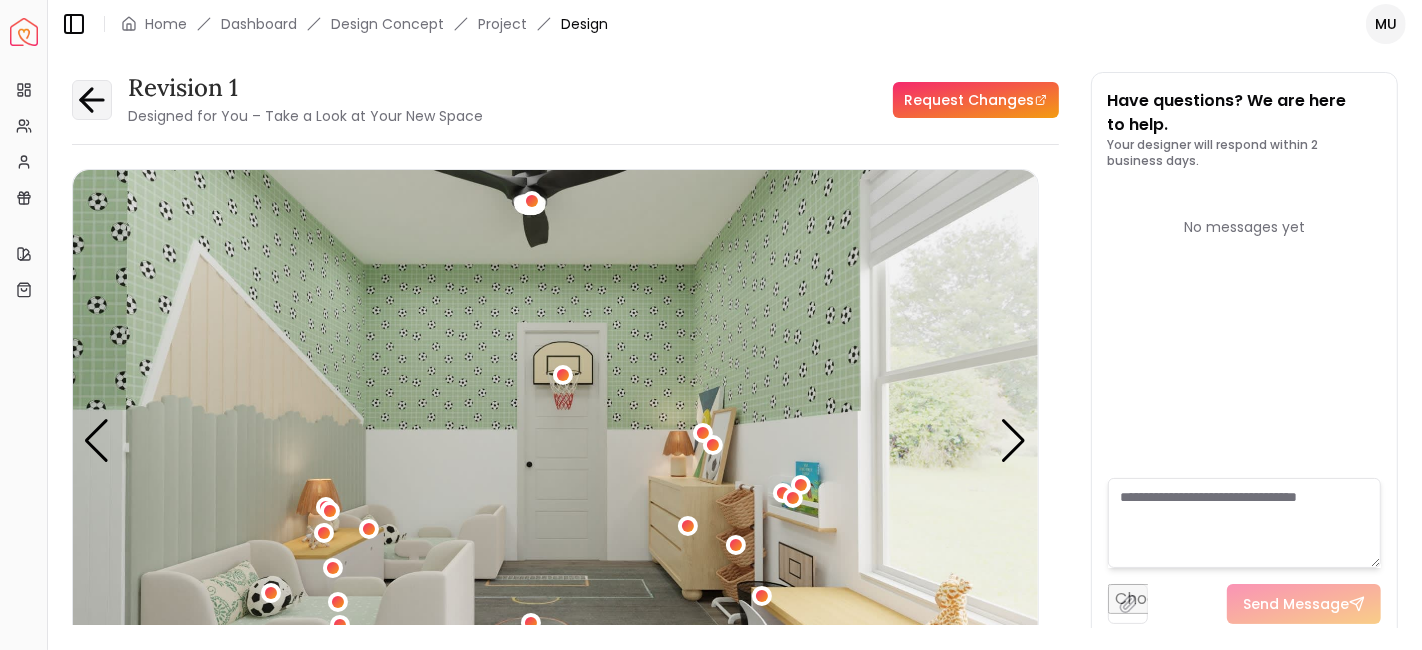 click 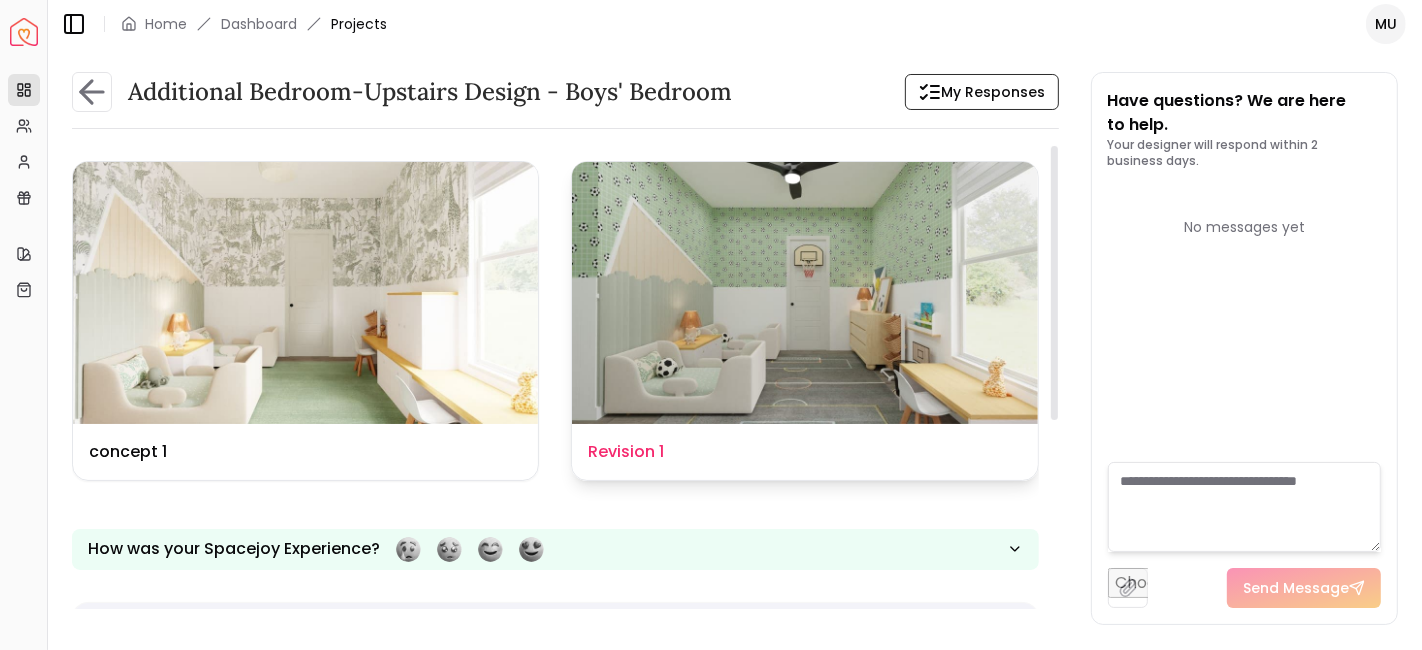 click at bounding box center [804, 293] 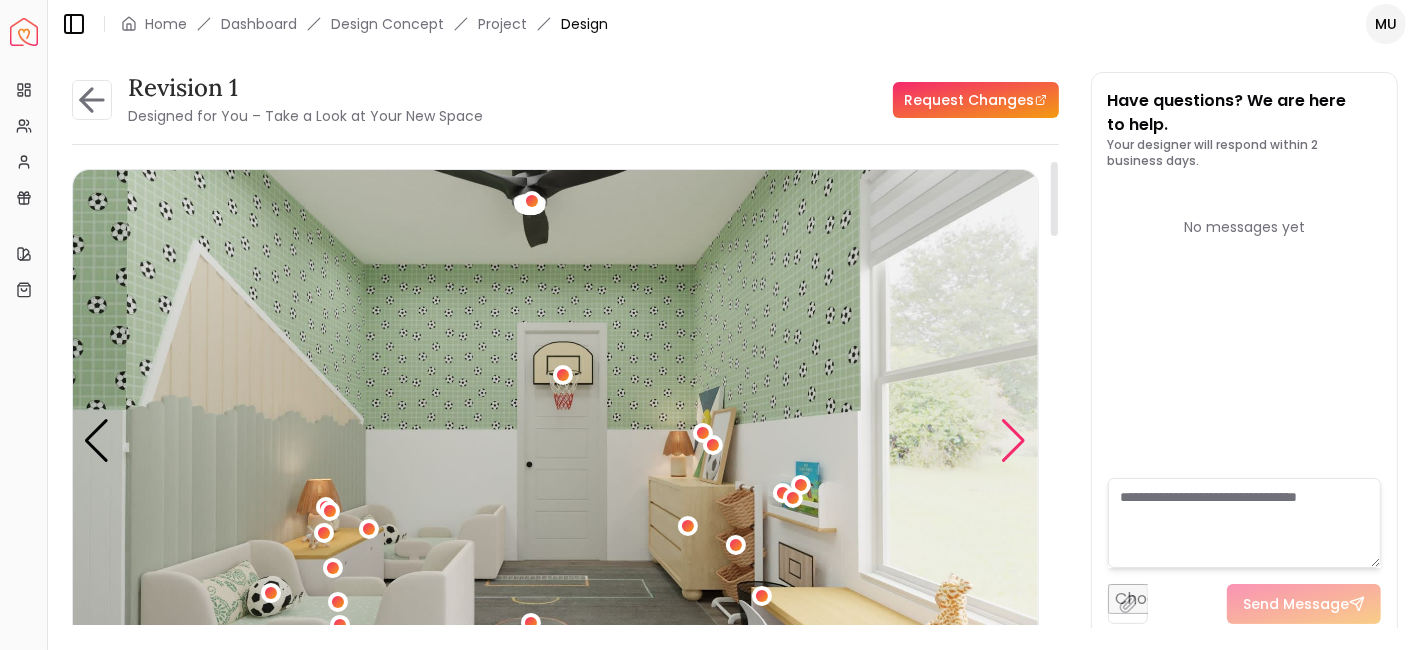 click at bounding box center [1014, 441] 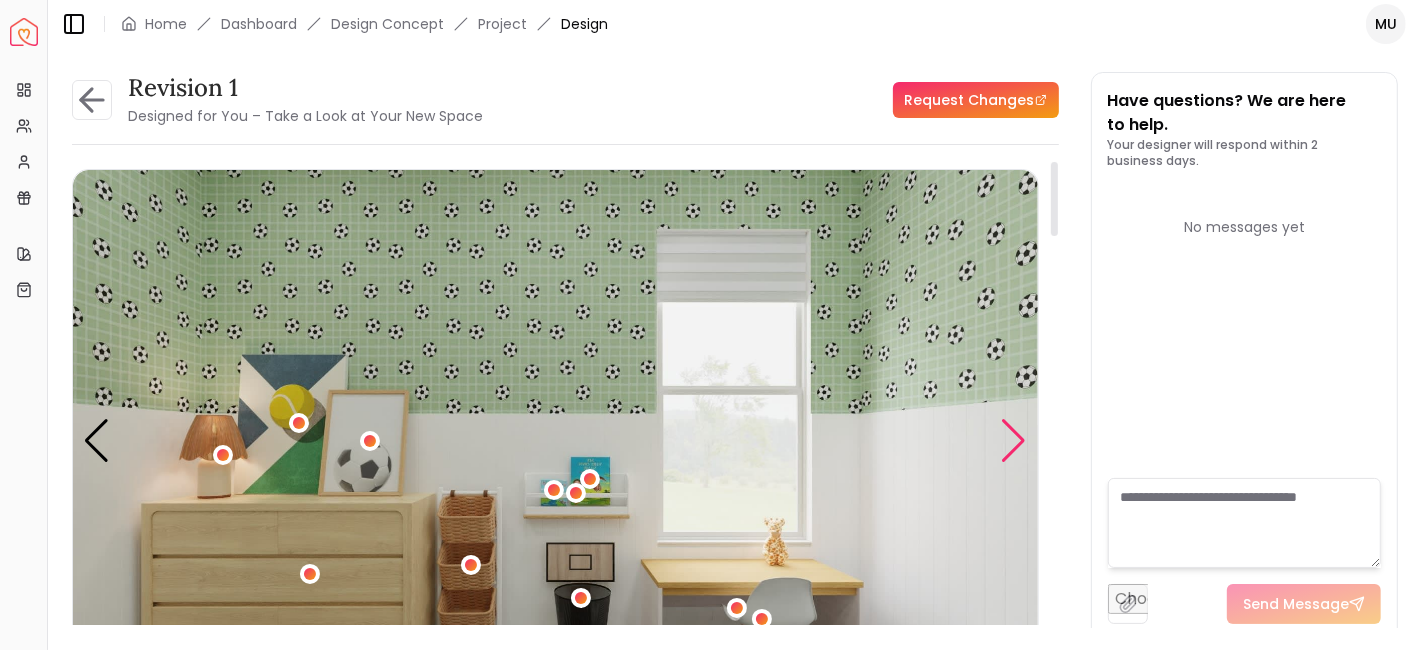 click at bounding box center (1014, 441) 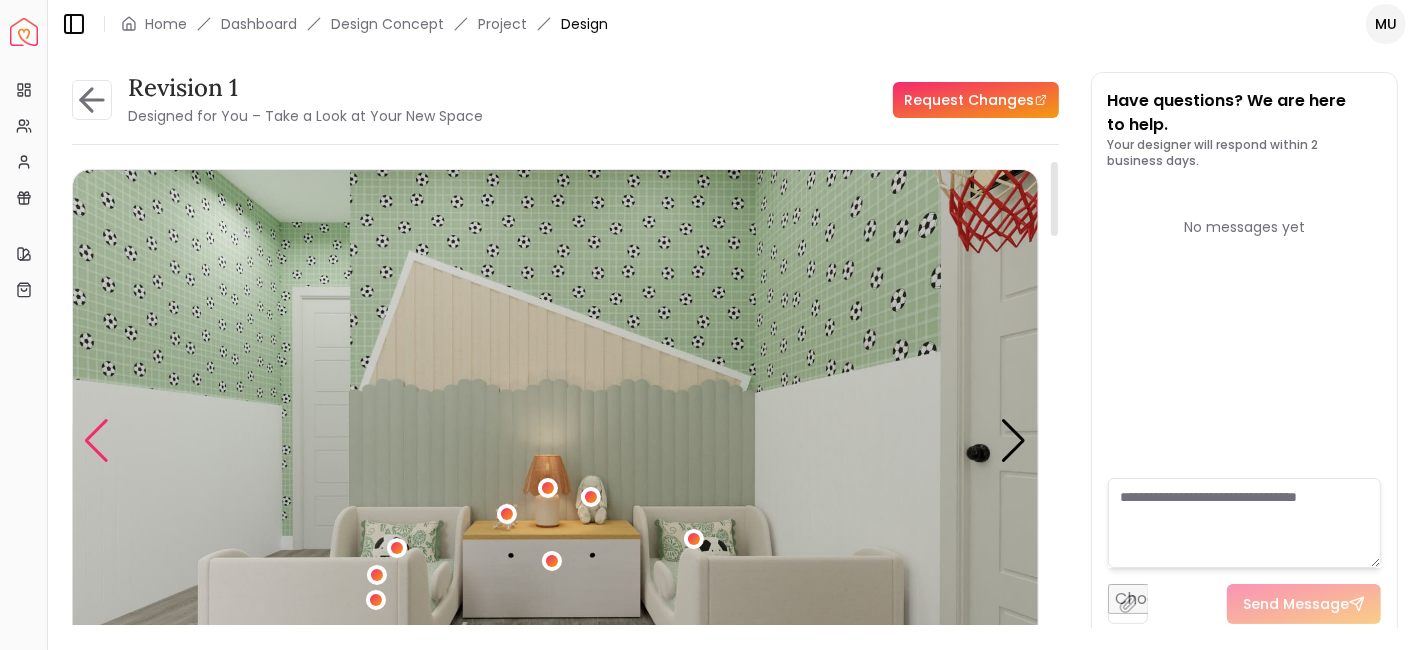 click at bounding box center (96, 441) 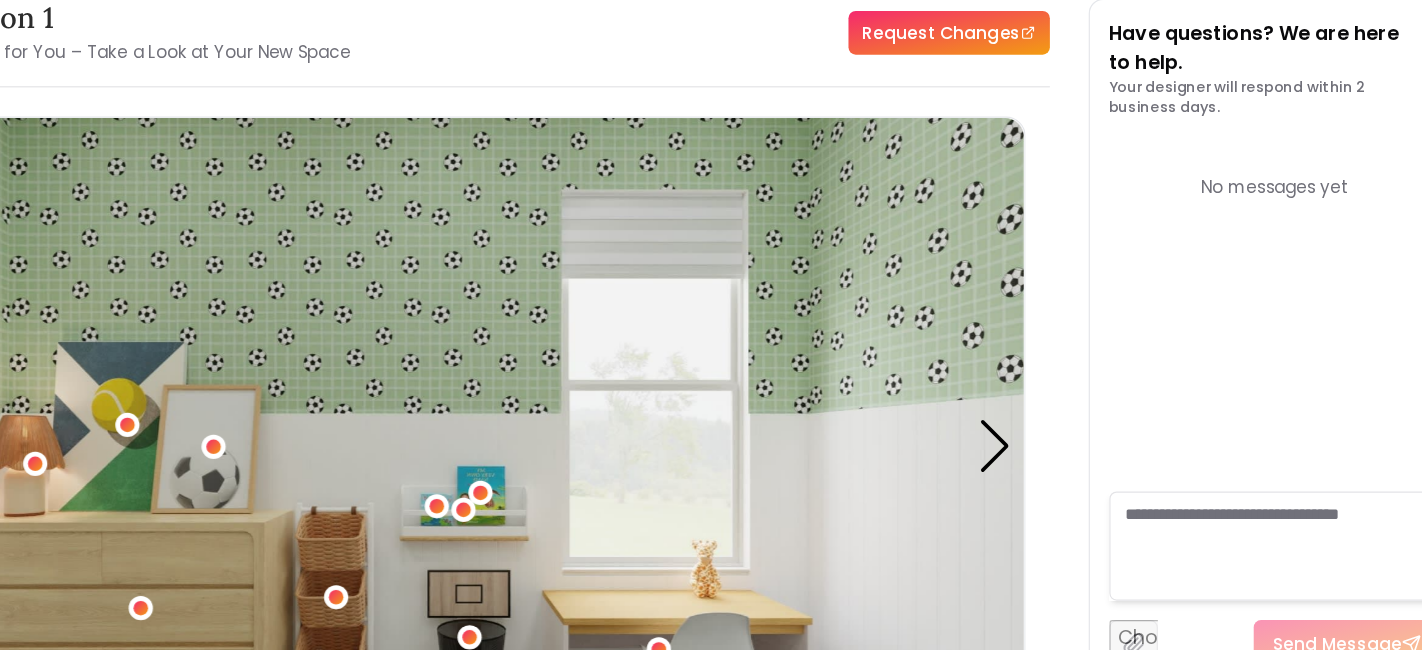 click on "Have questions? We are here to help. Your designer will respond within 2 business days. No messages yet Send Message" at bounding box center (1245, 356) 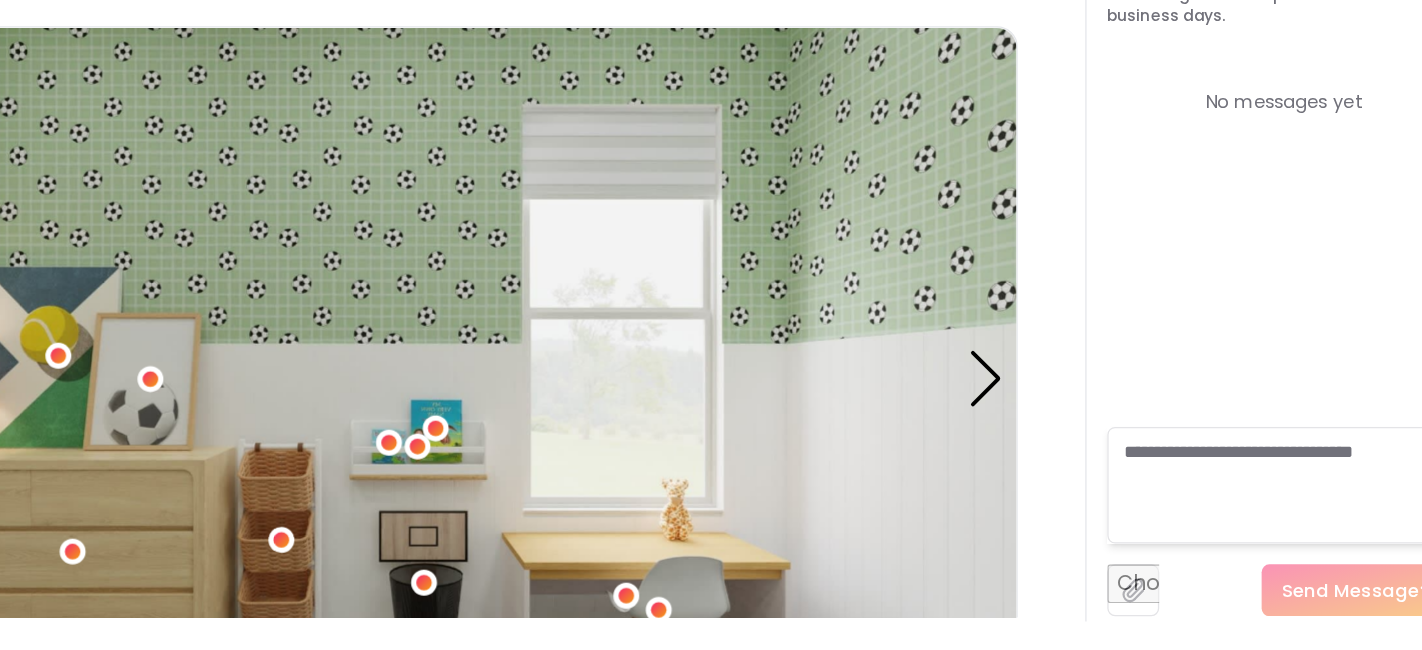 scroll, scrollTop: 0, scrollLeft: 0, axis: both 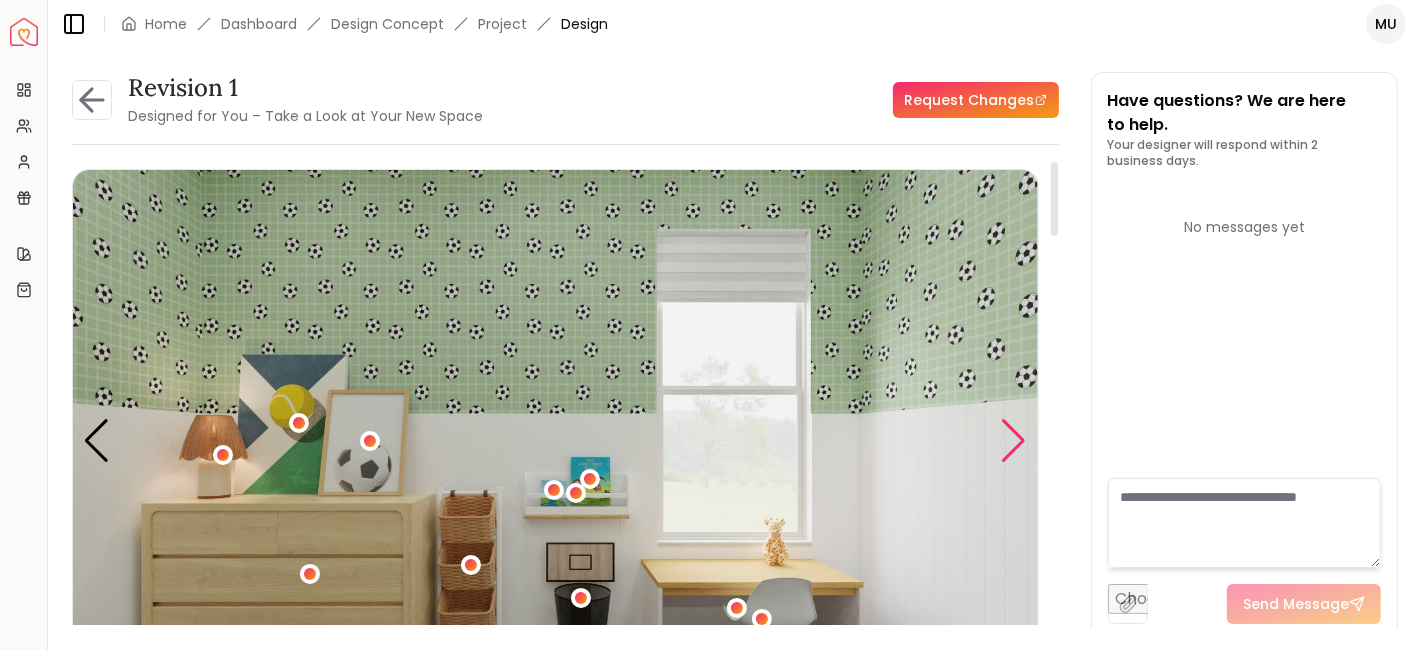 click at bounding box center [1014, 441] 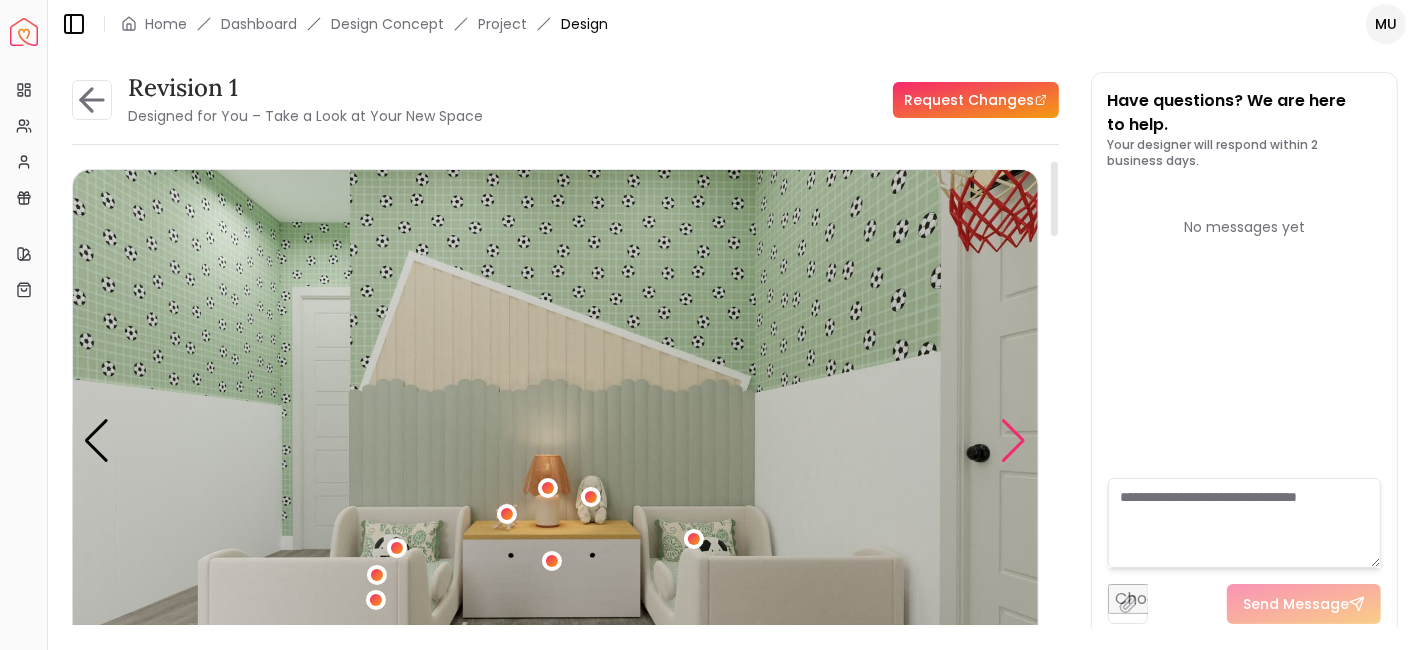click at bounding box center (1014, 441) 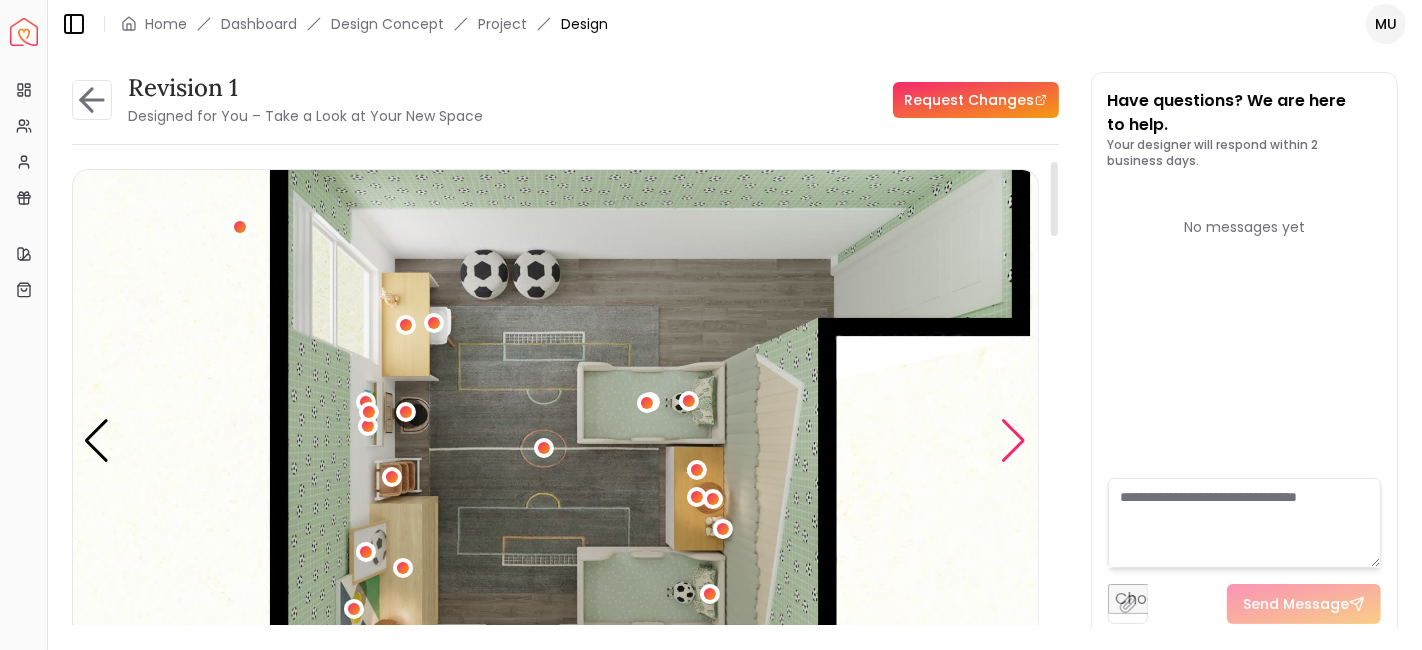 click at bounding box center (1014, 441) 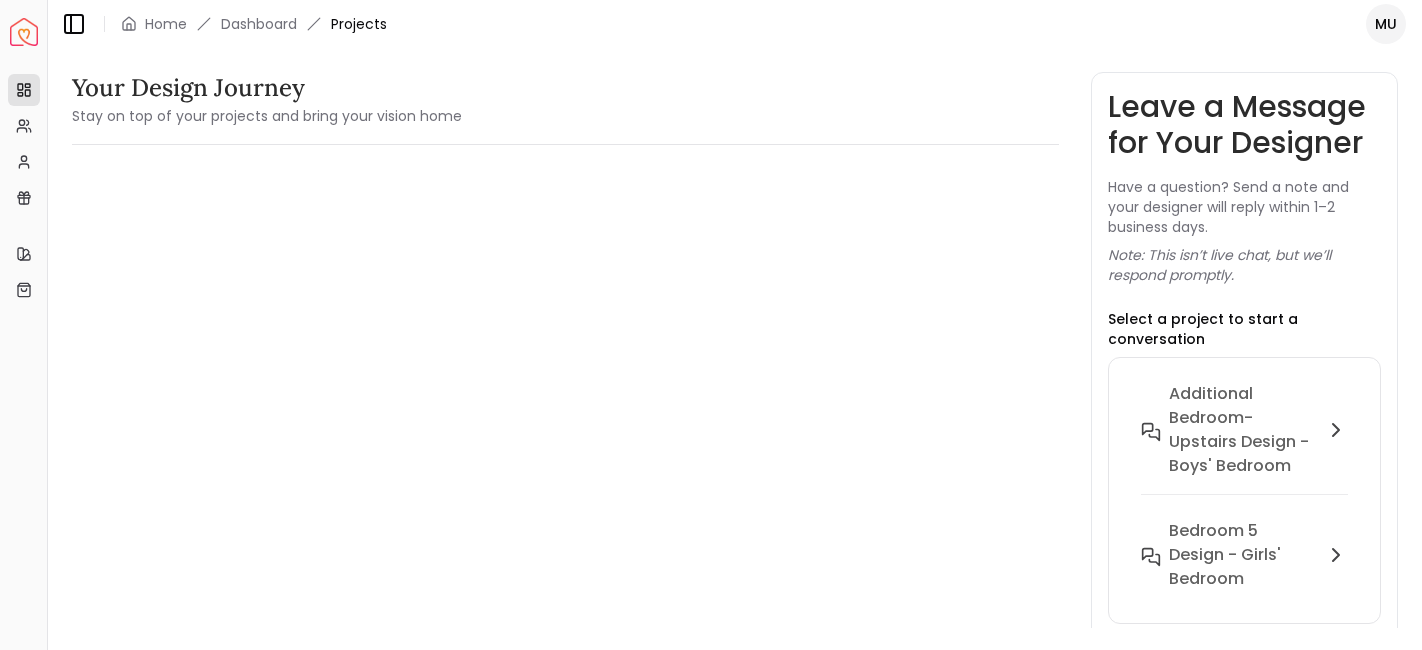 scroll, scrollTop: 0, scrollLeft: 0, axis: both 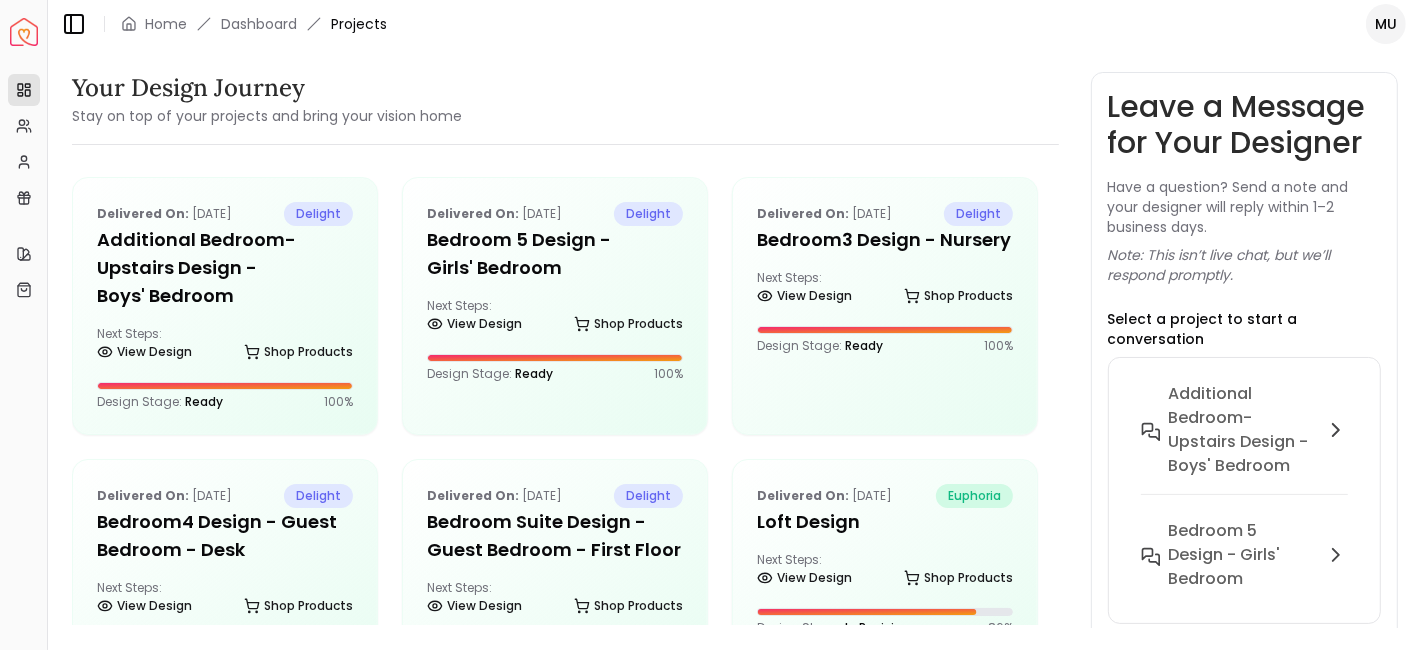 click on "Your Design Journey Stay on top of your projects and bring your vision home" at bounding box center [565, 100] 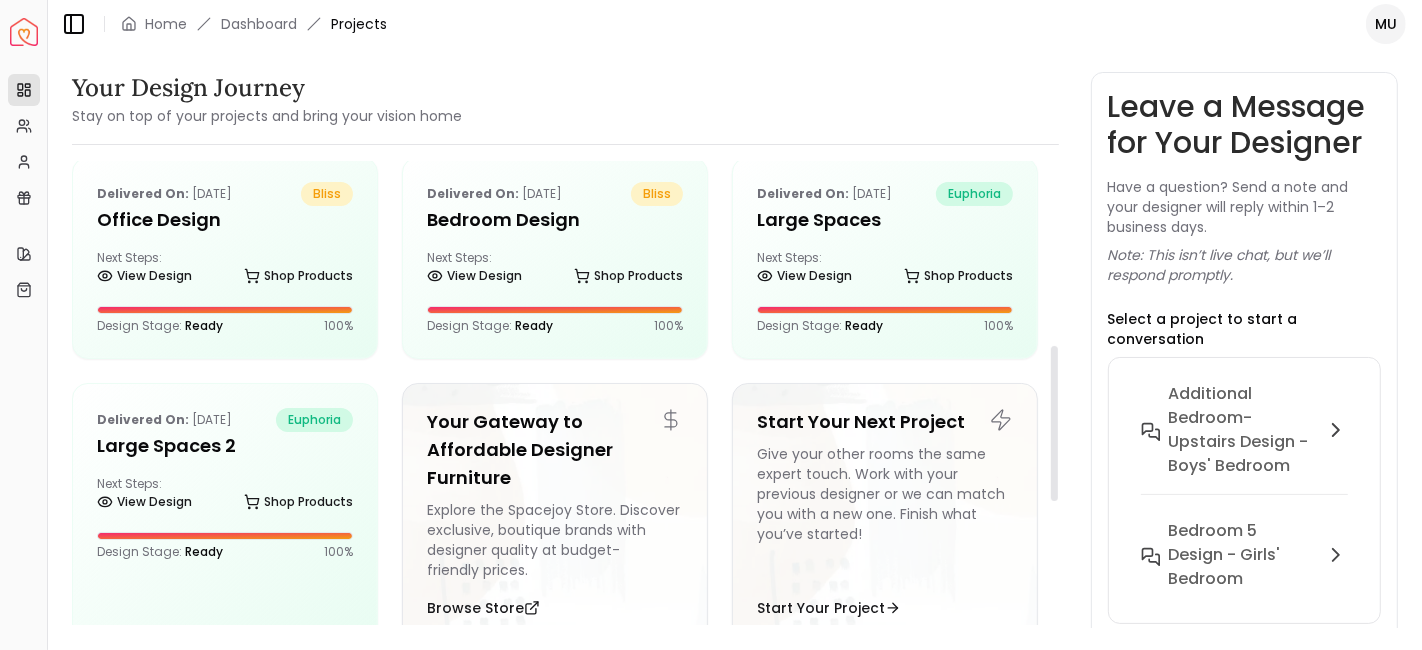 scroll, scrollTop: 557, scrollLeft: 0, axis: vertical 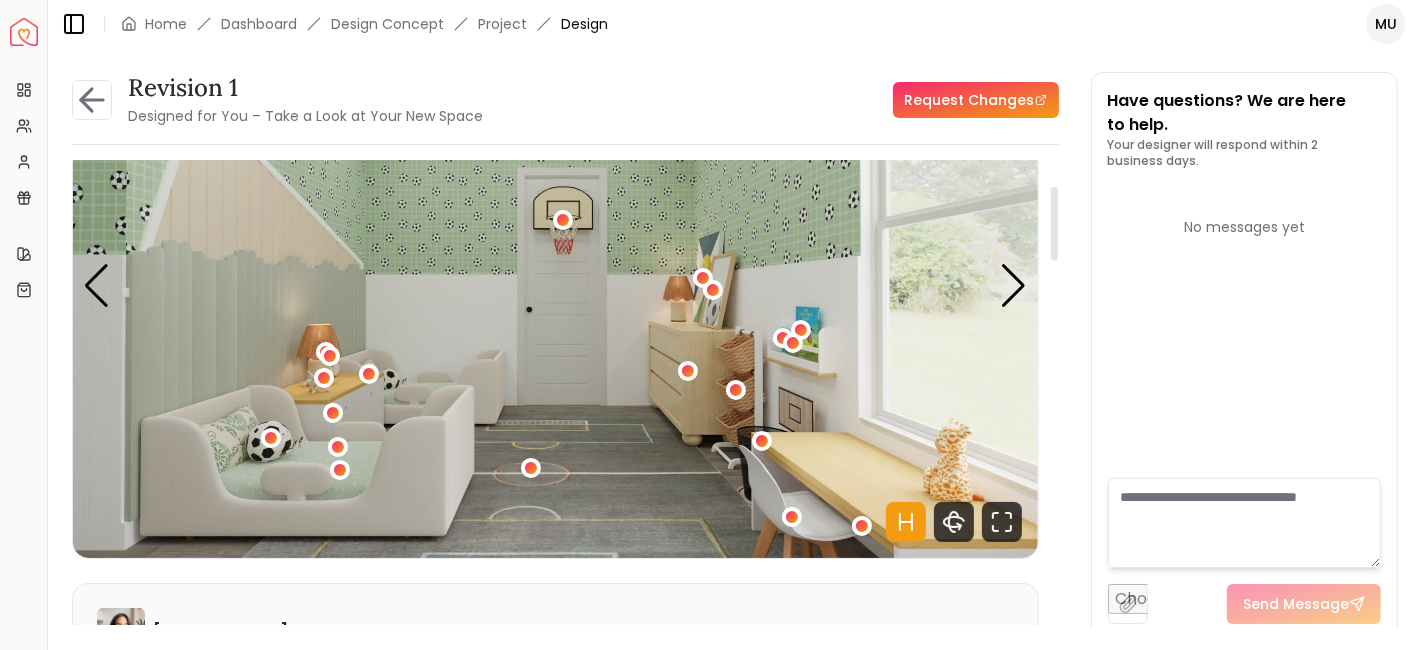 click 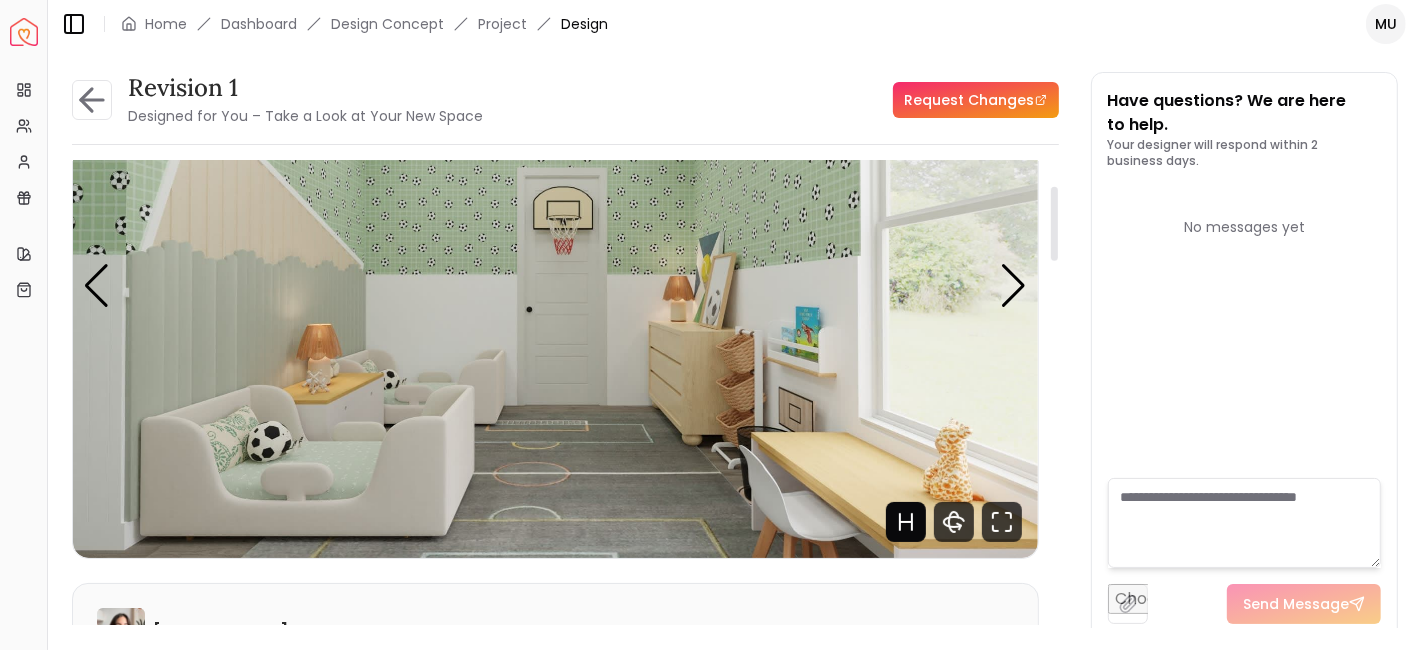 click 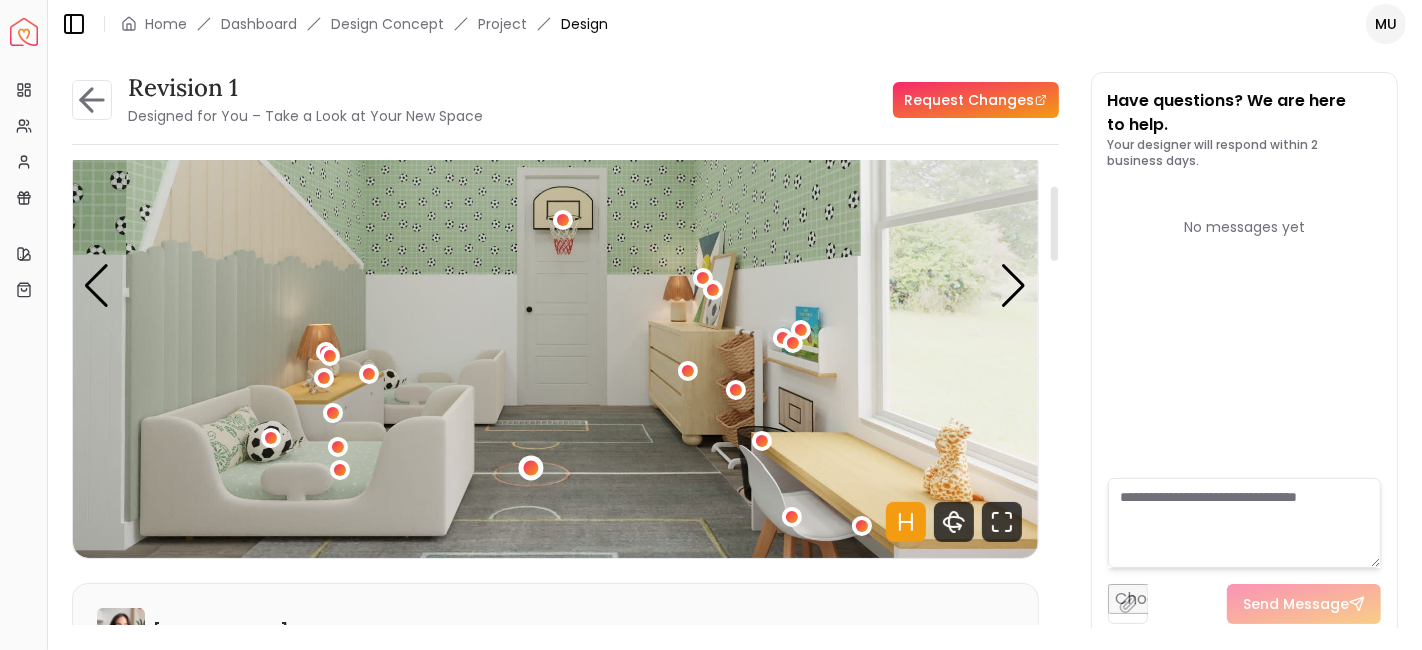 click at bounding box center (531, 467) 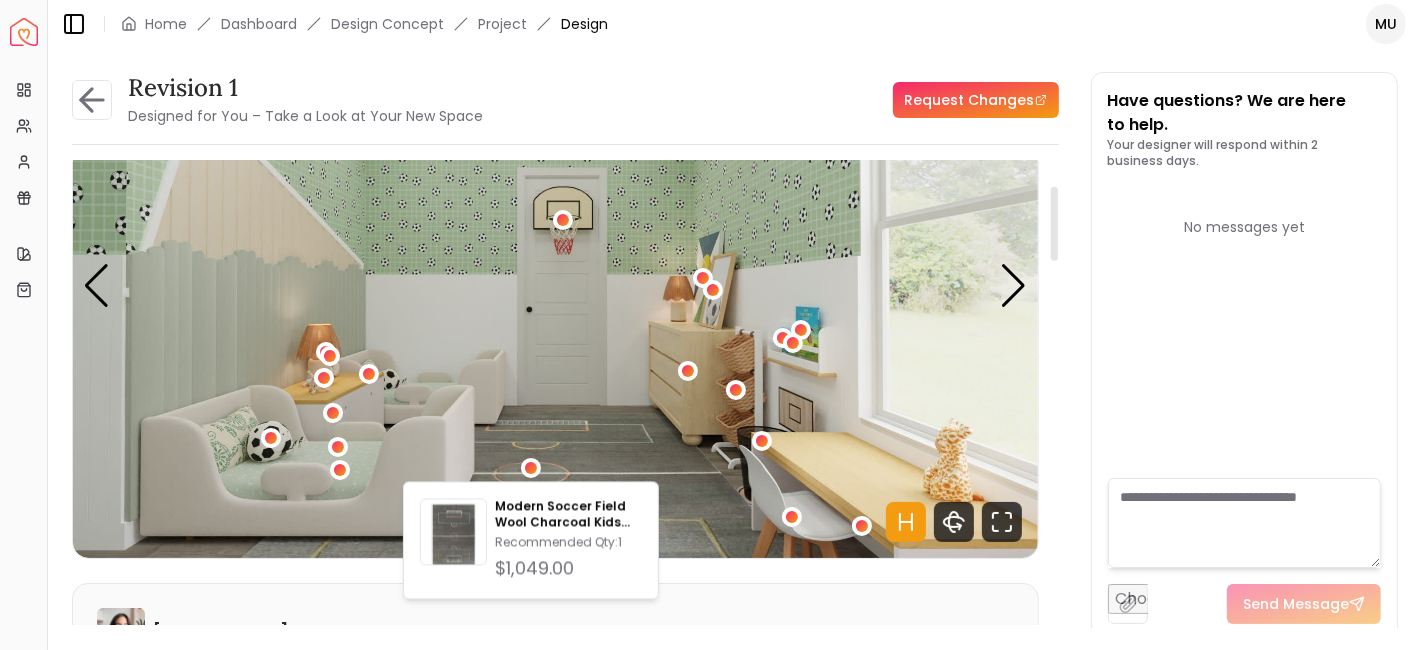 click 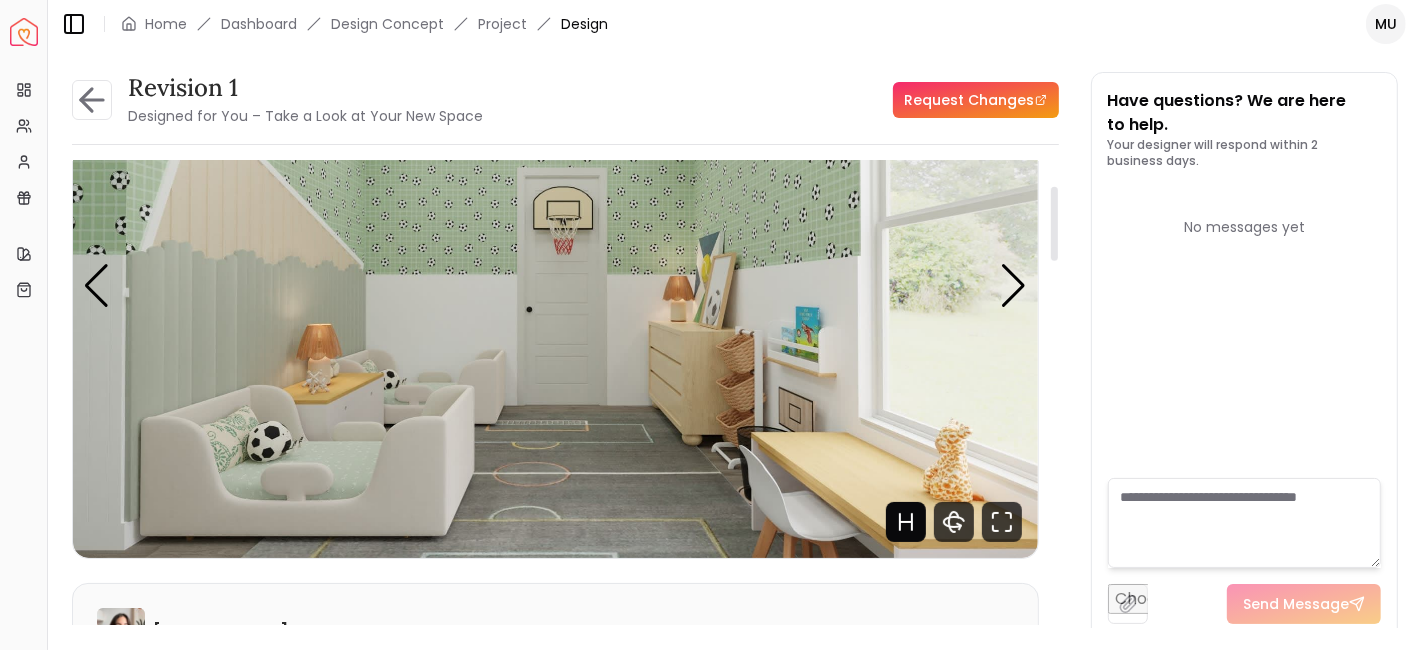 click 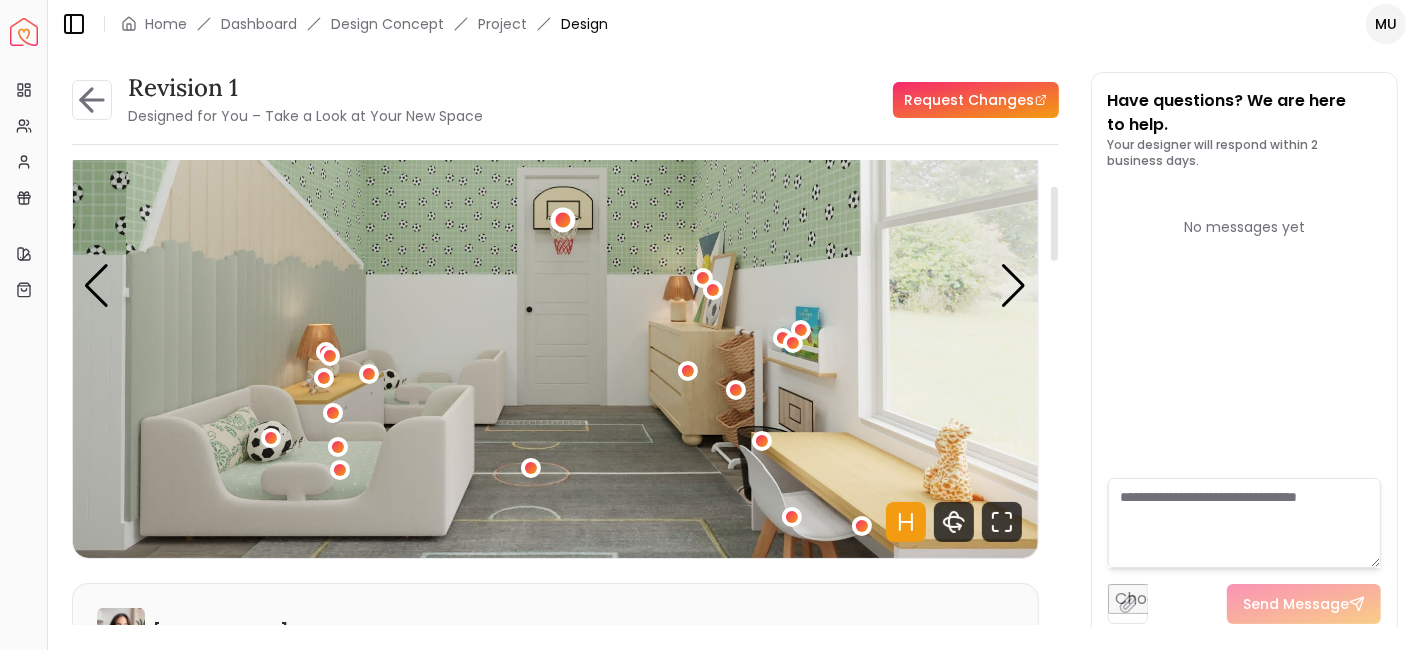 click at bounding box center (563, 219) 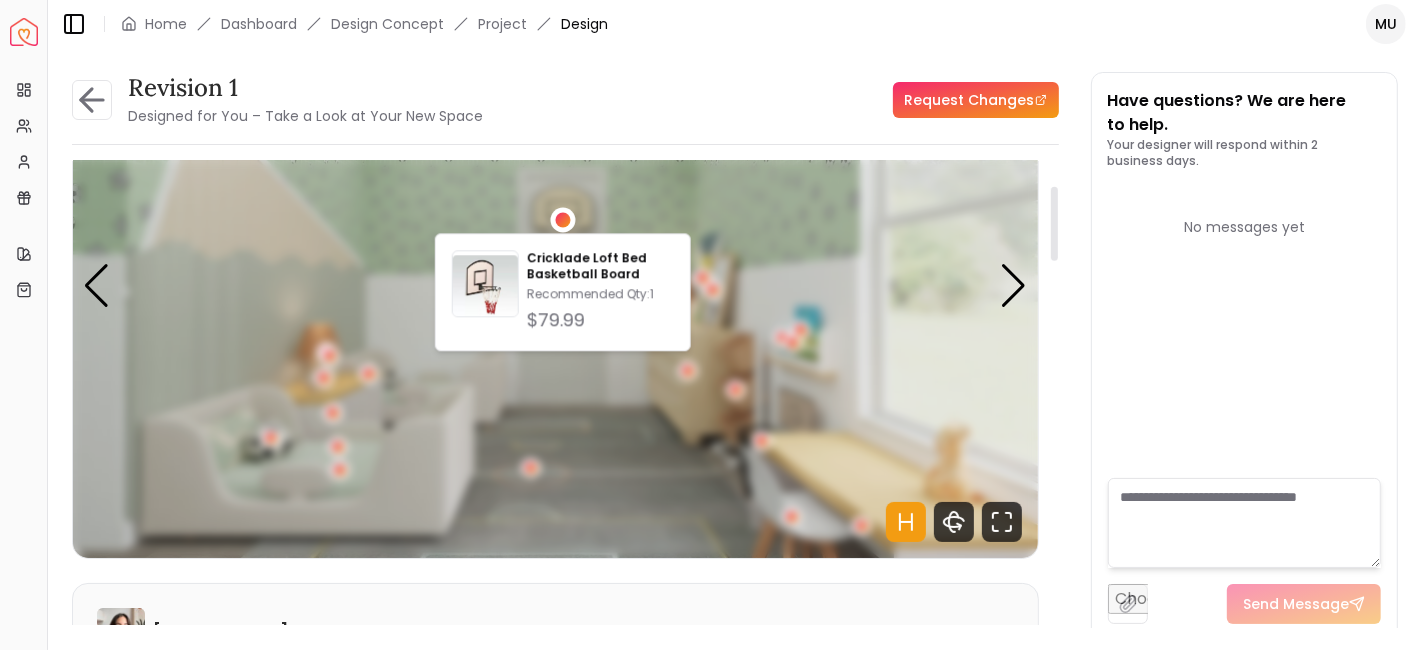 click at bounding box center [563, 219] 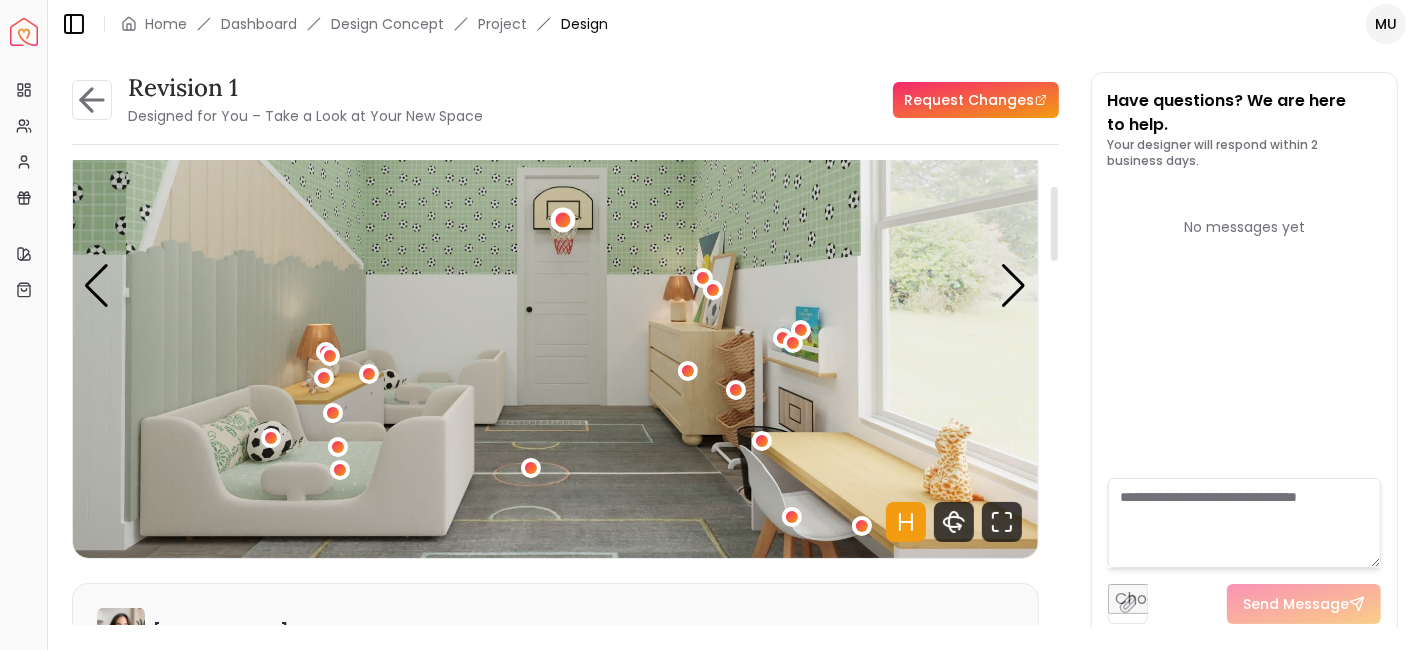 click at bounding box center (563, 219) 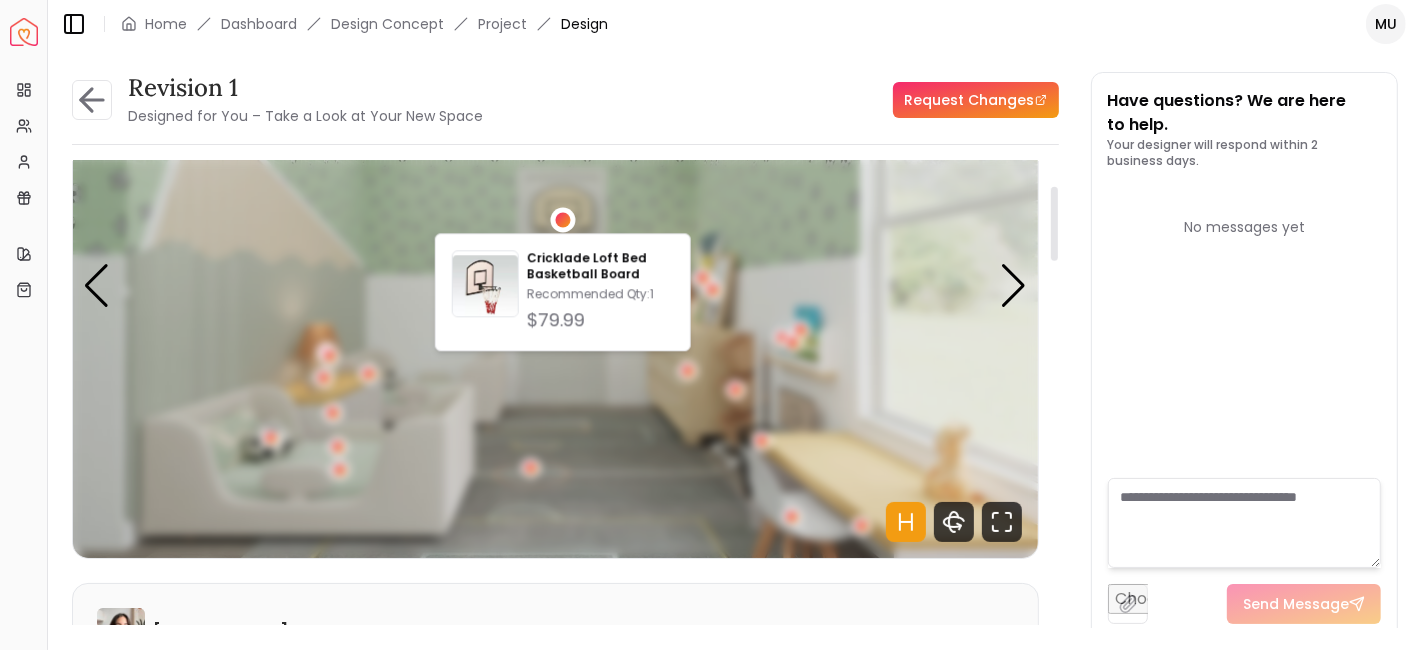 click at bounding box center [563, 219] 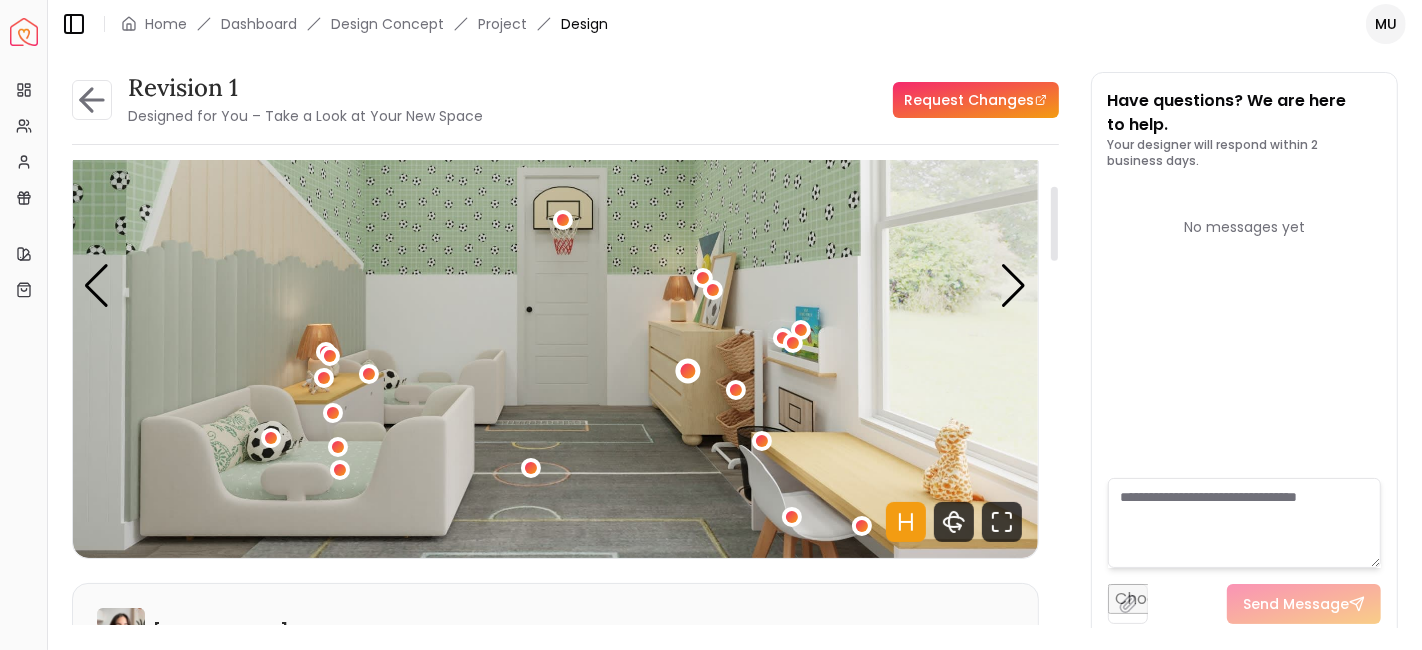 click at bounding box center [687, 371] 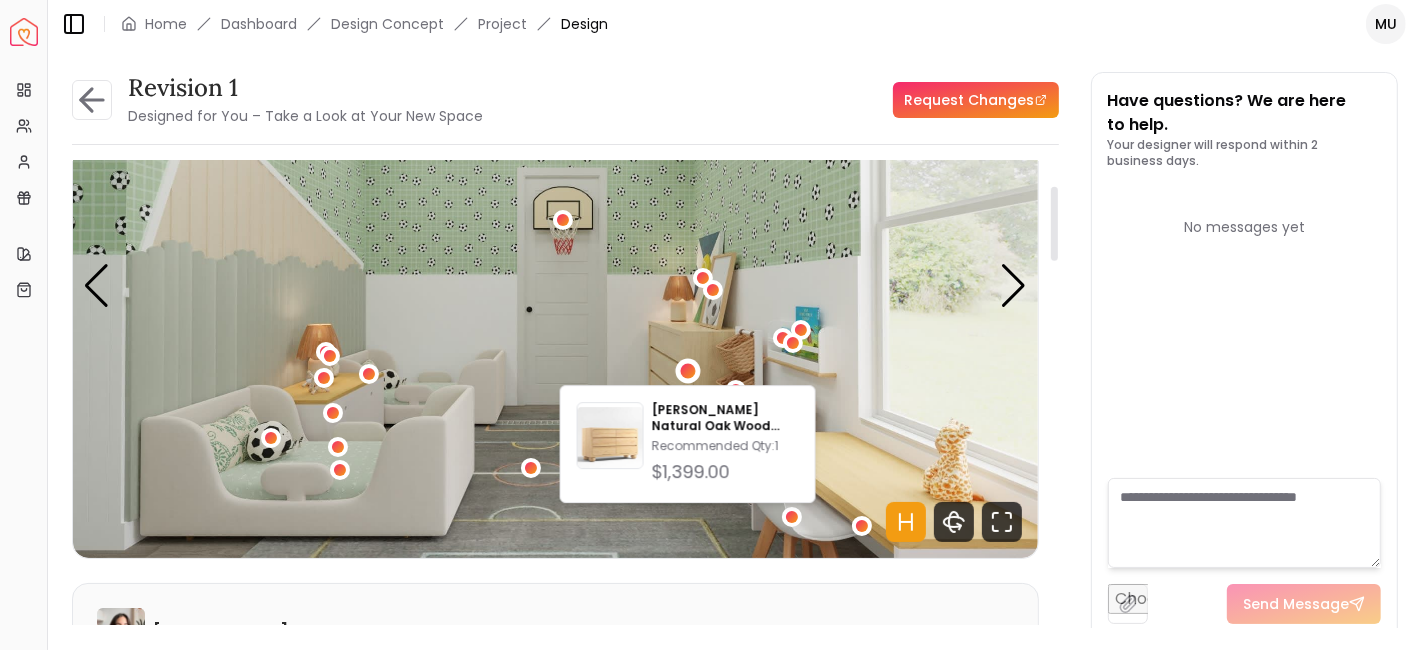 click on "Revision 1 Designed for You – Take a Look at Your New Space Request Changes Revision 1 Designed for You – Take a Look at Your New Space Request Changes Hotspots On Density Show All Pannellum Loading... Start Maria Castillero Please listen to the voice note from your designer, outlining the details of your design. Audio Note: Audio Note  1 0:00  /  0:49 Transcript:  So in this design I changed a few things. The first thing is the wallpaper... Read more Wall Paints Featured in Your Design - Why Shop with Spacejoy? Shopping through Spacejoy isn’t just convenient — it’s smarter. Here’s why: One Cart, All Brands Our concierge places your orders across all retailers—no juggling multiple accounts. Track Everything, In One Place Monitor all your orders from different brands in your Spacejoy dashboard. Returns? Refunds? Relax. We manage returns and refunds with retailers so you don’t have to. Price Match Guarantee We match the best prices and notify you of drops before placing orders. Deals Done Right" at bounding box center [735, 338] 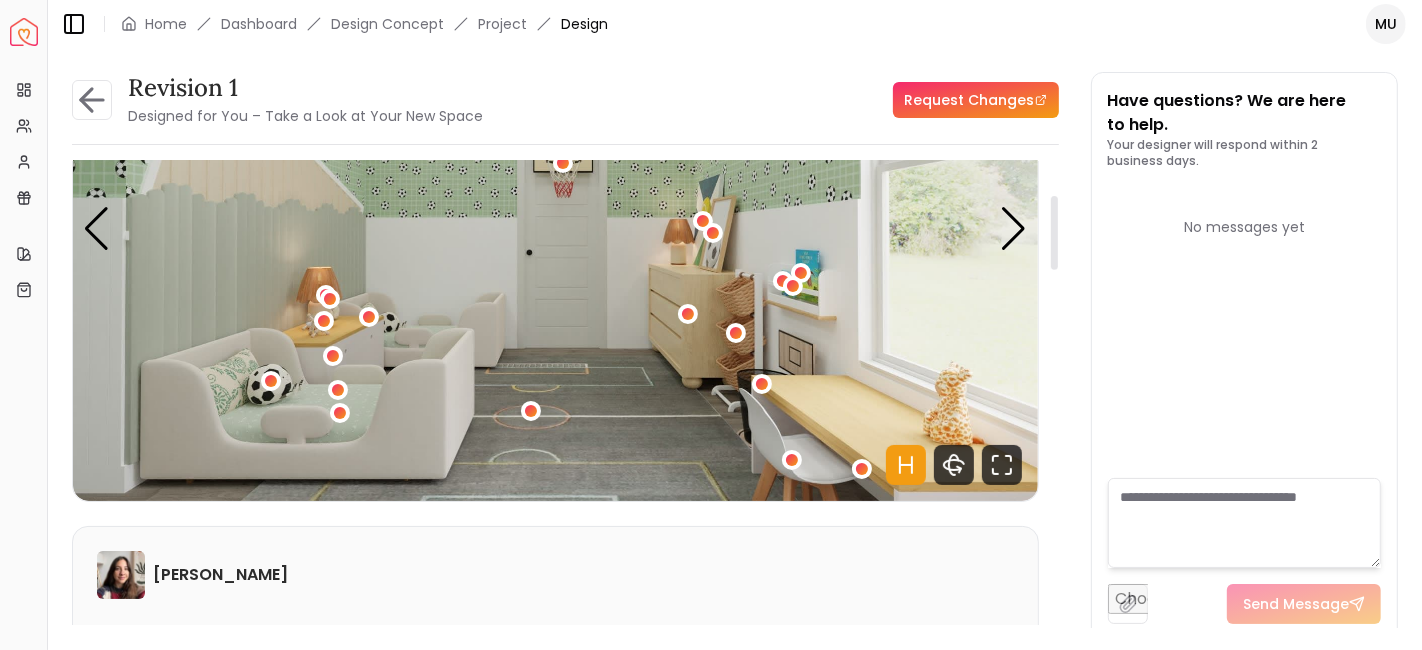 scroll, scrollTop: 216, scrollLeft: 0, axis: vertical 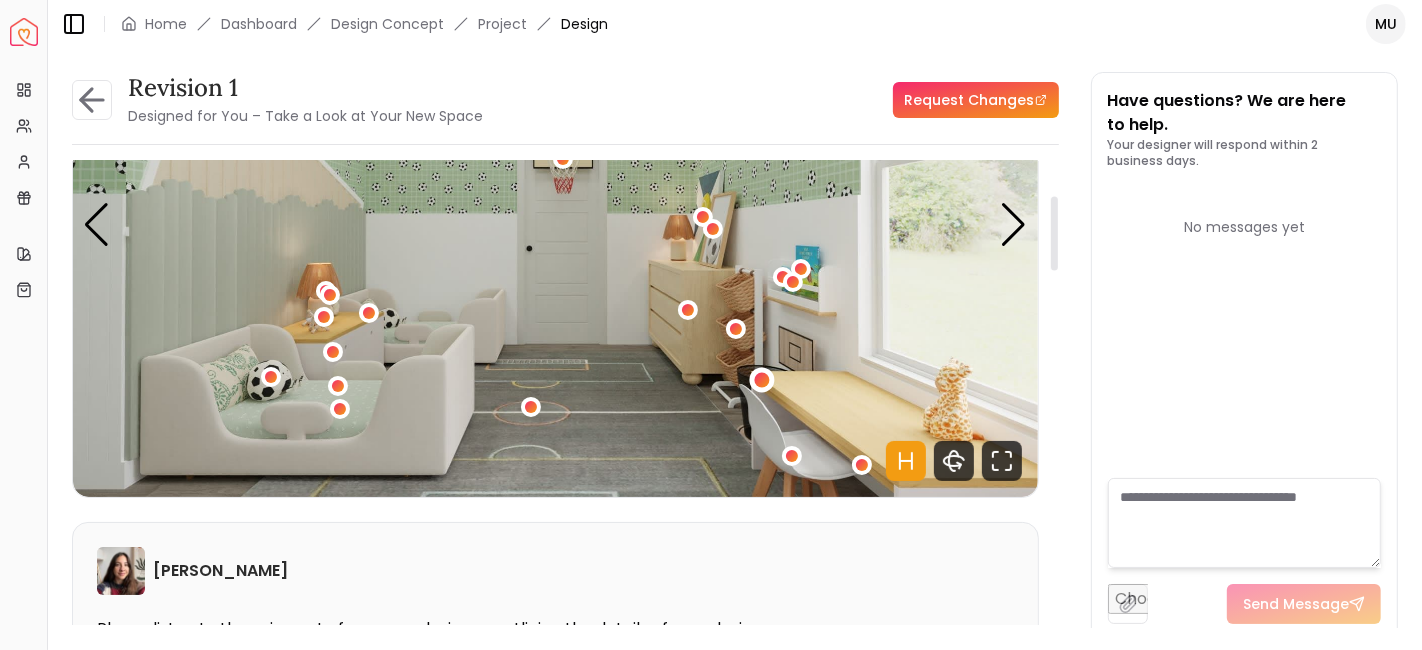 click at bounding box center [762, 379] 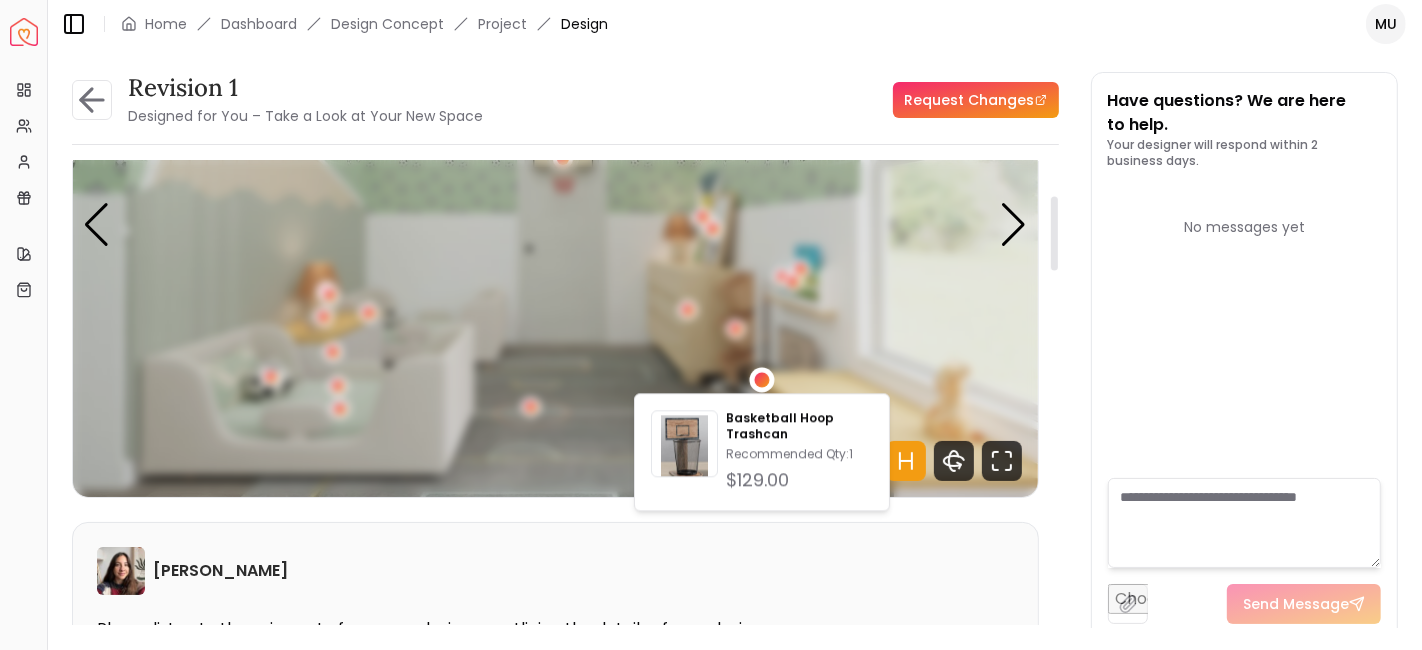 click at bounding box center (762, 379) 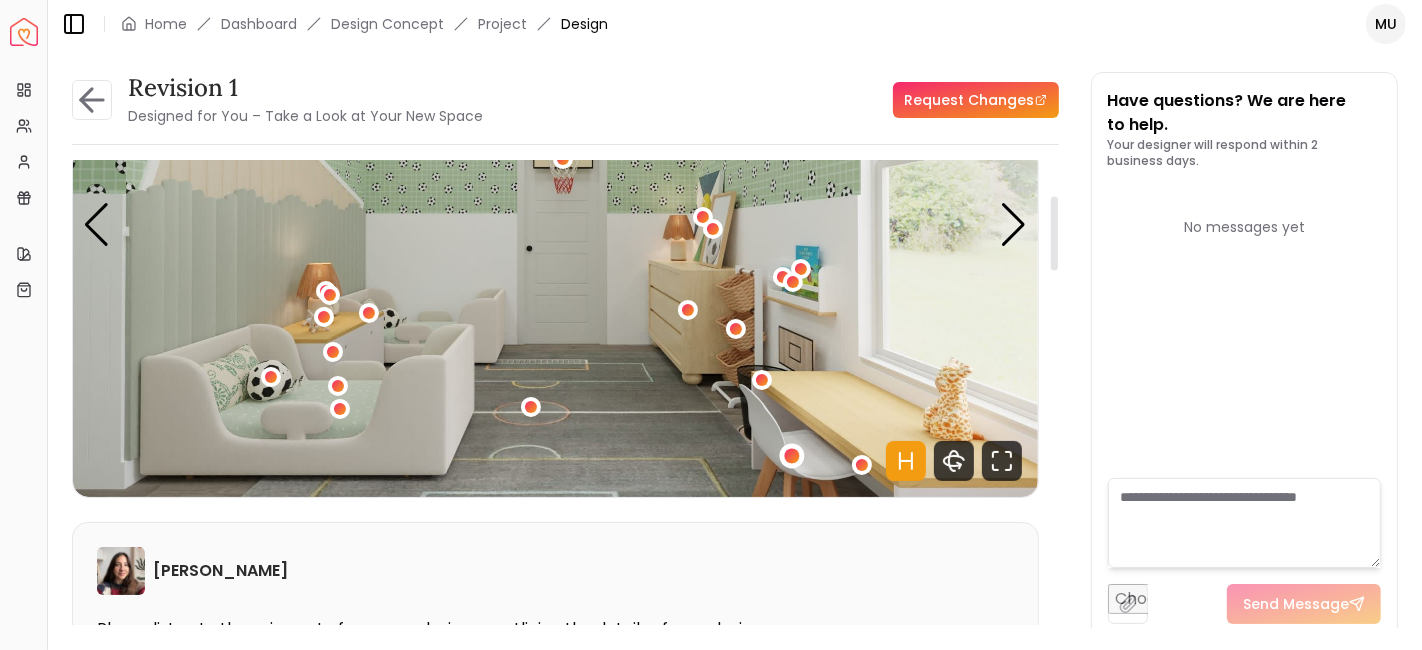 click at bounding box center (792, 456) 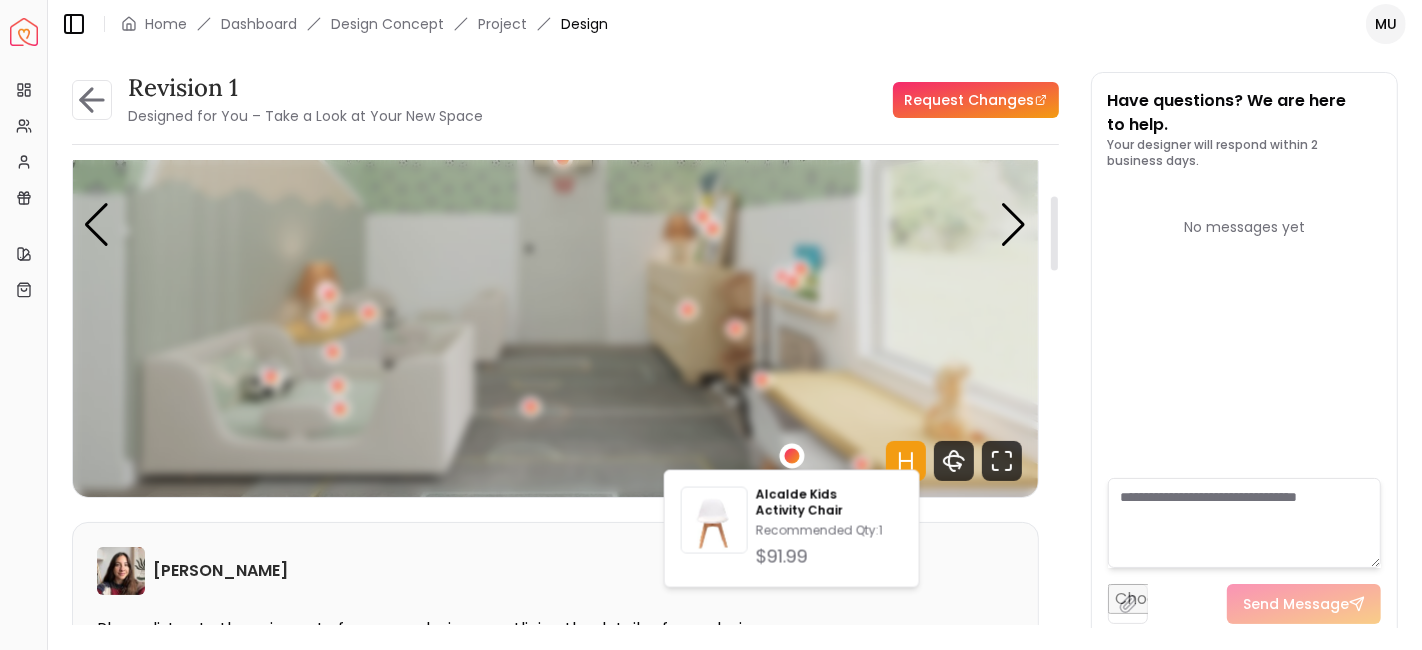 click at bounding box center (792, 456) 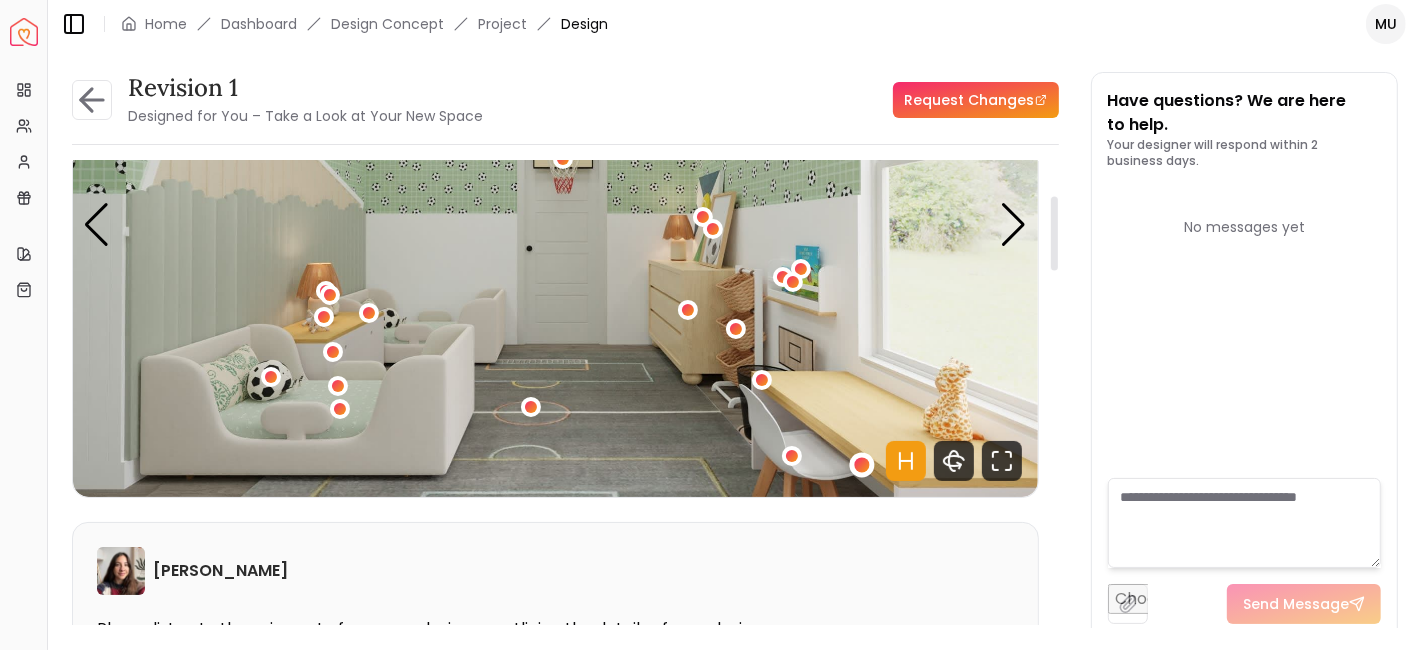 click at bounding box center (862, 465) 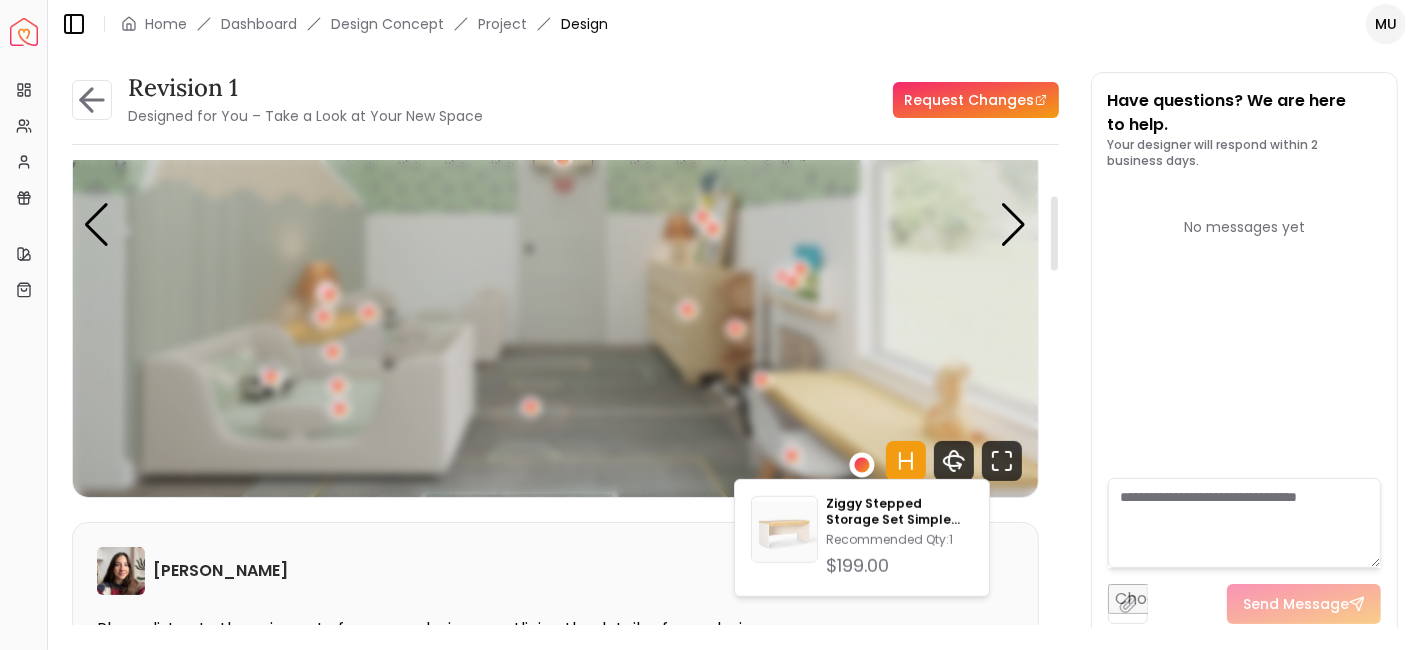 click at bounding box center [862, 465] 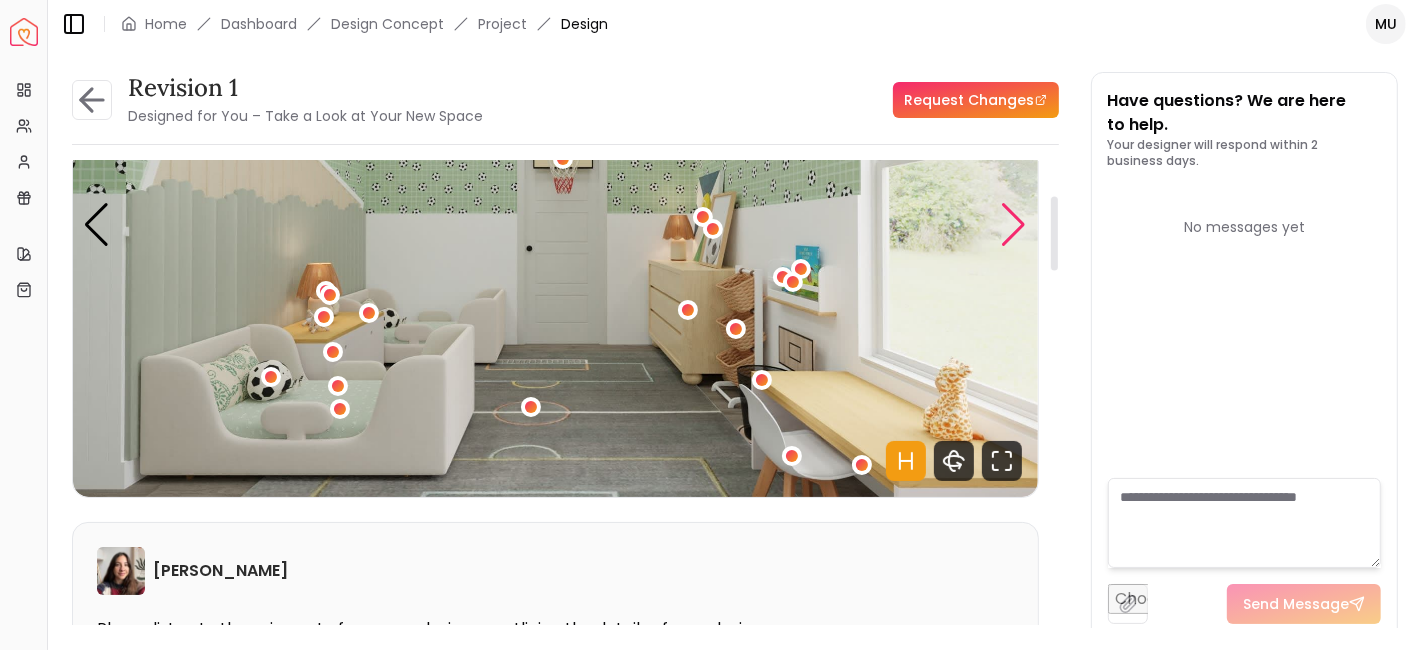 click at bounding box center [1014, 225] 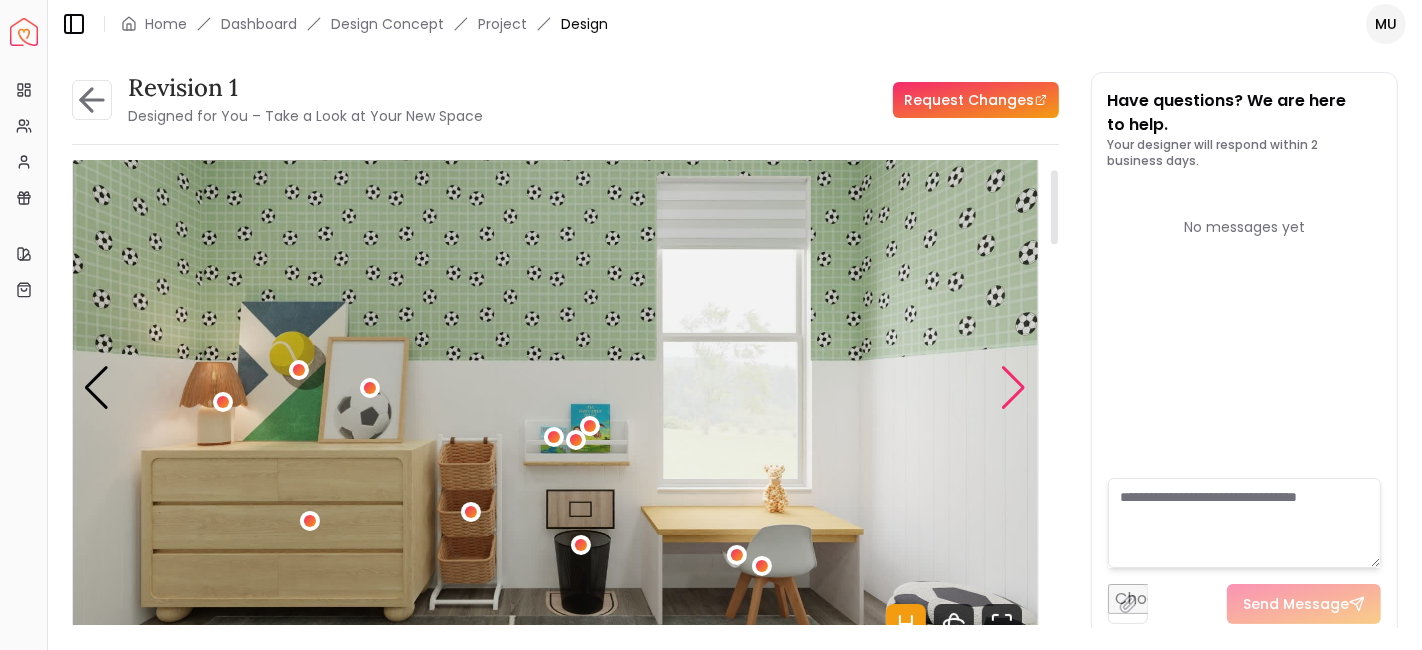 scroll, scrollTop: 52, scrollLeft: 0, axis: vertical 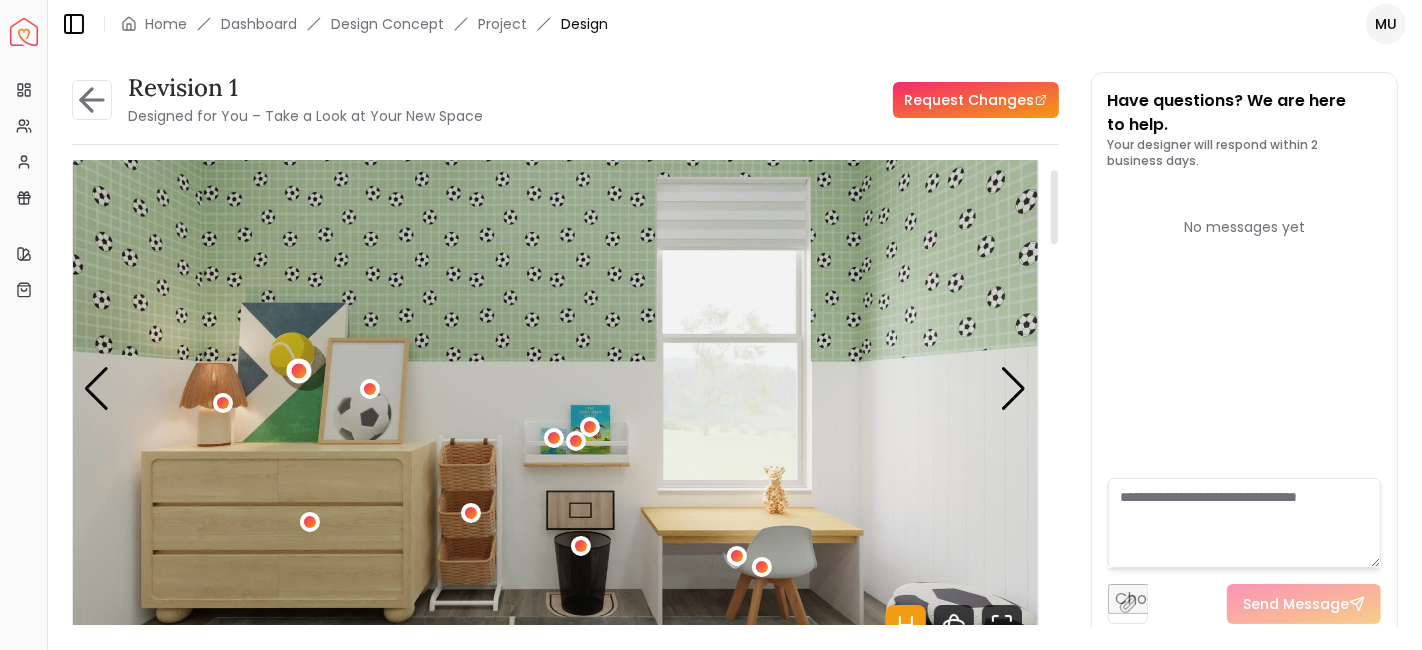 click at bounding box center (299, 371) 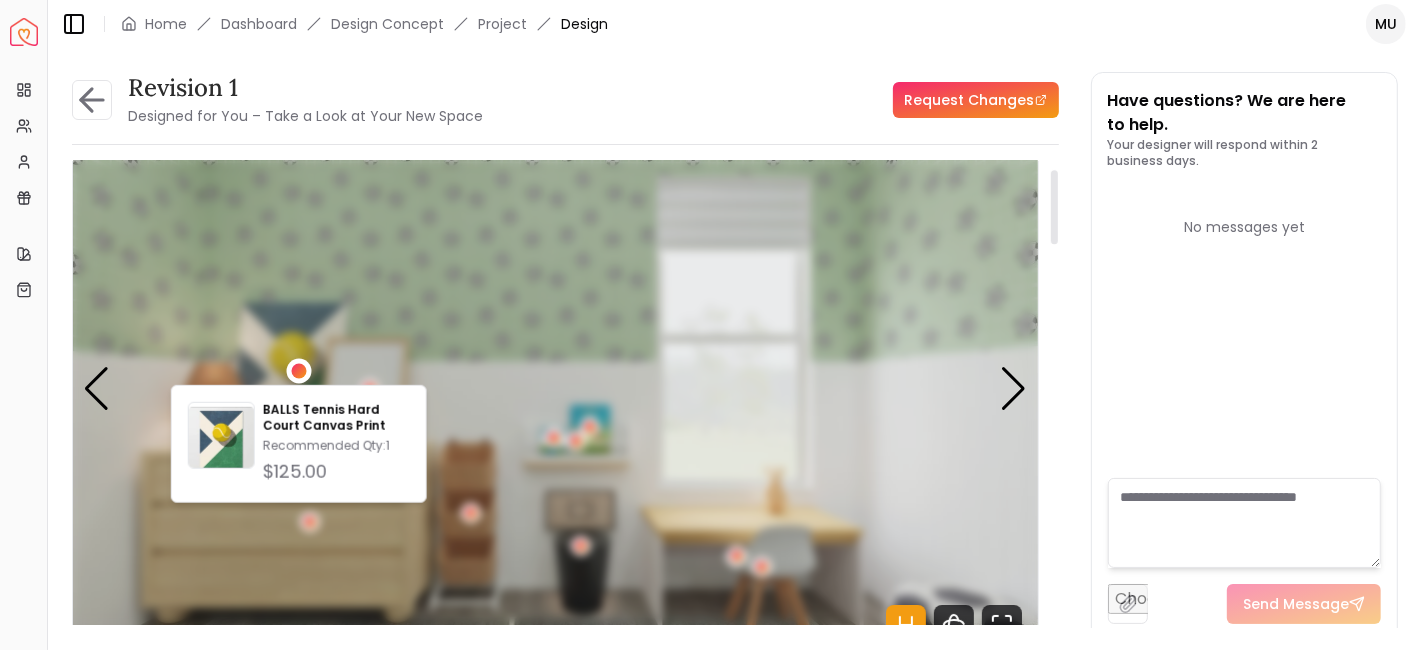 click at bounding box center [299, 371] 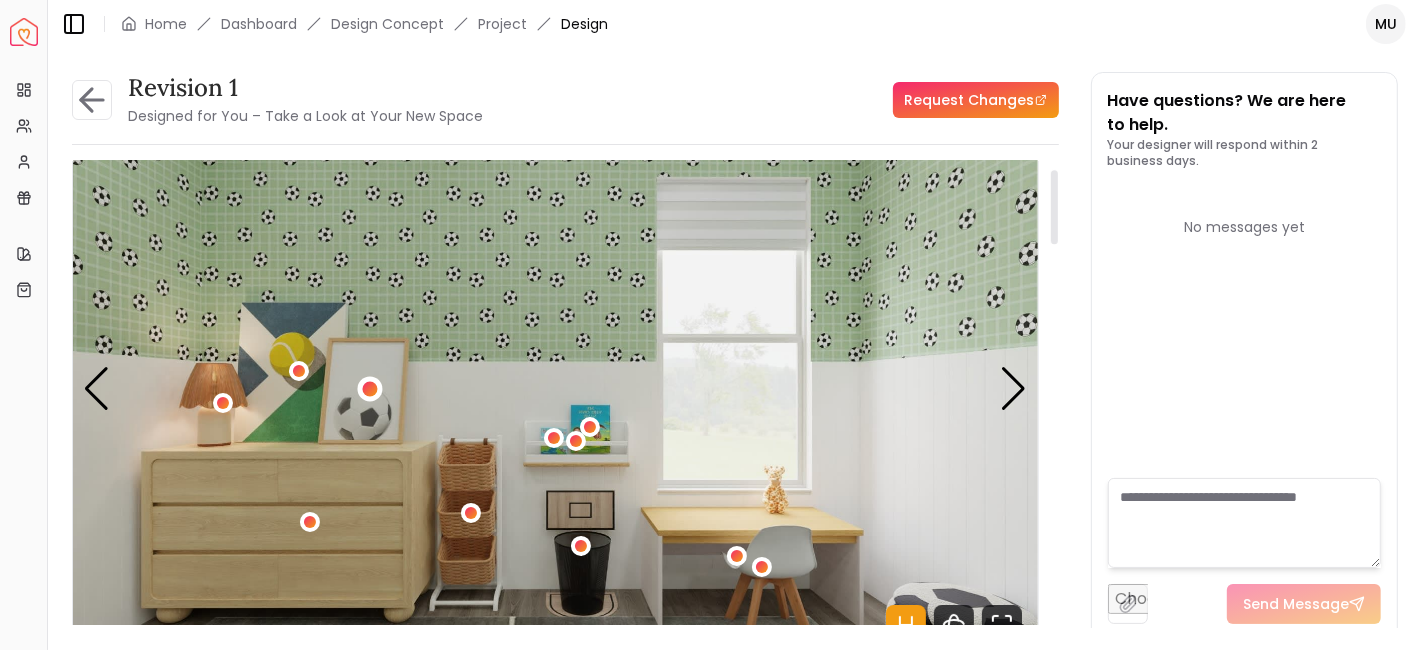 click at bounding box center (370, 389) 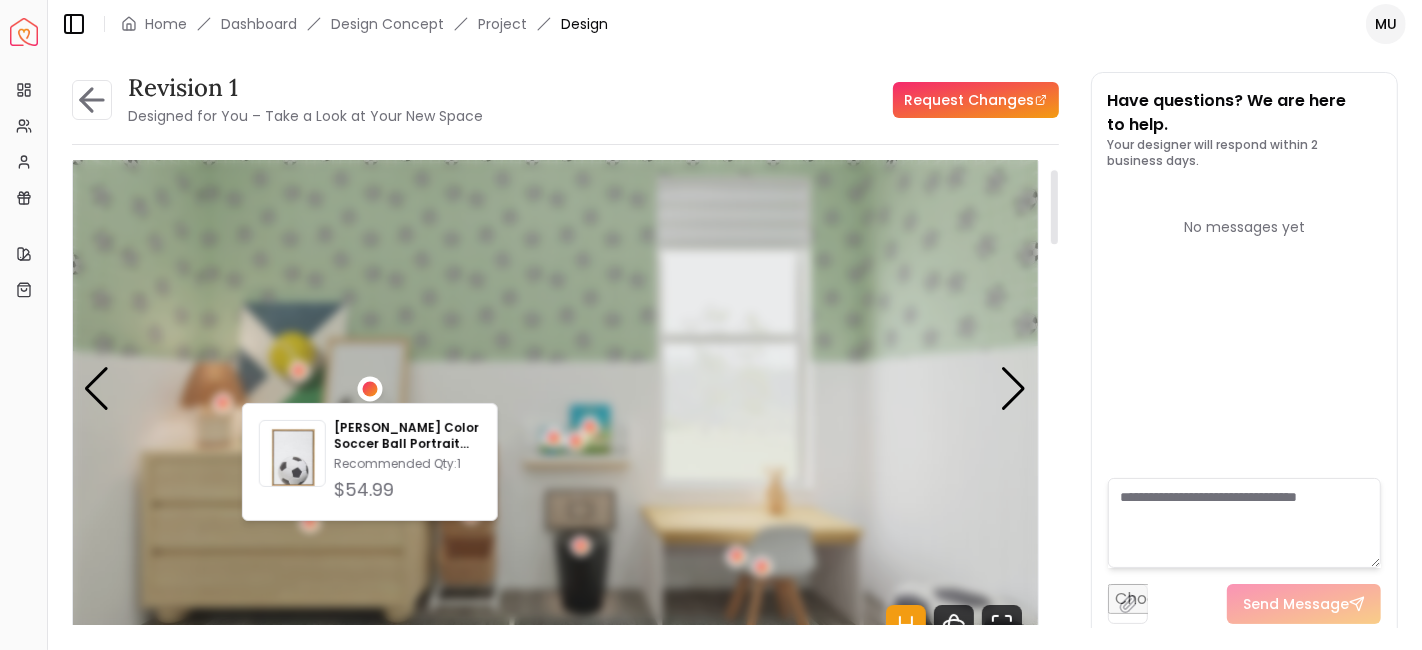 click at bounding box center [370, 389] 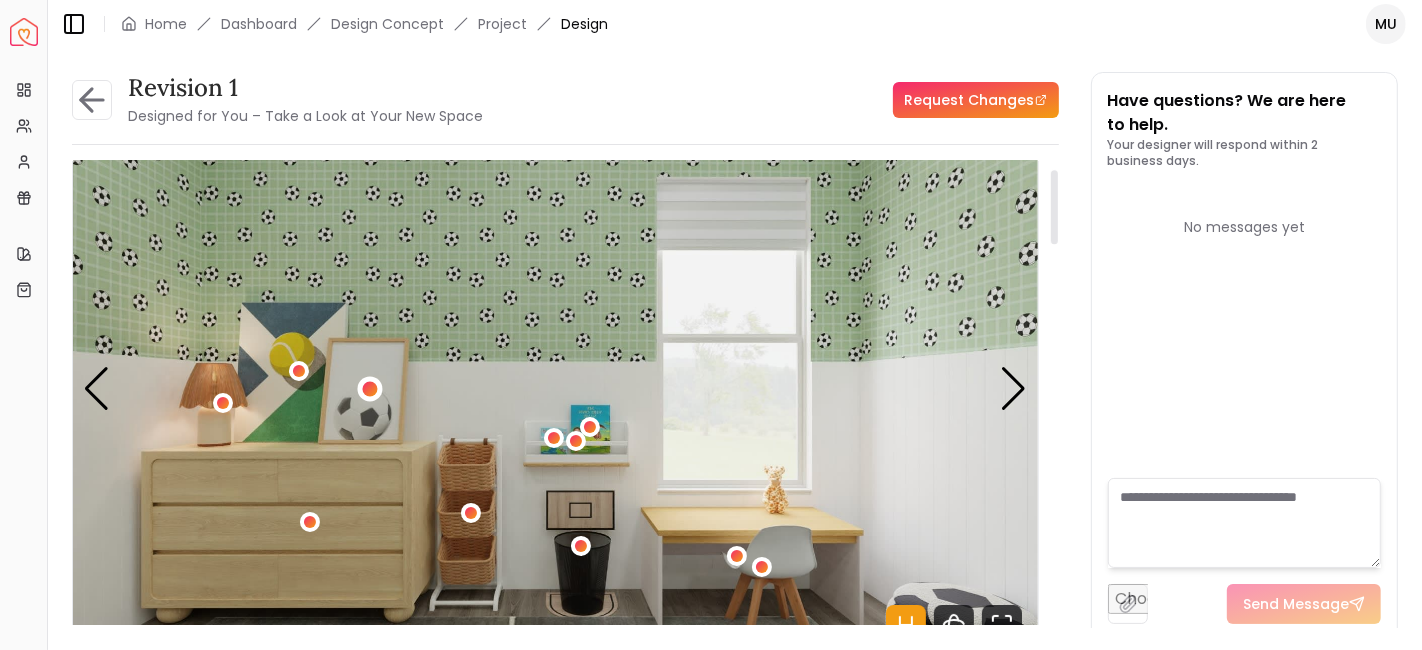 click at bounding box center (370, 389) 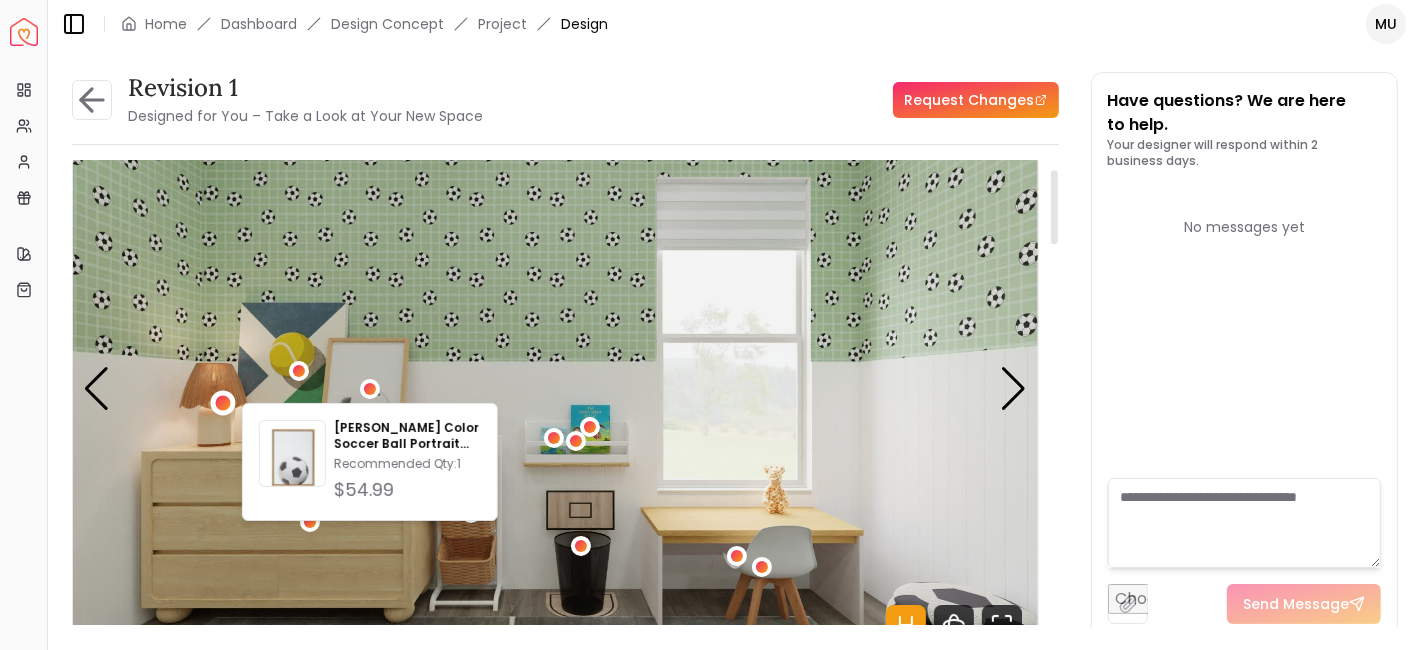 click at bounding box center [223, 402] 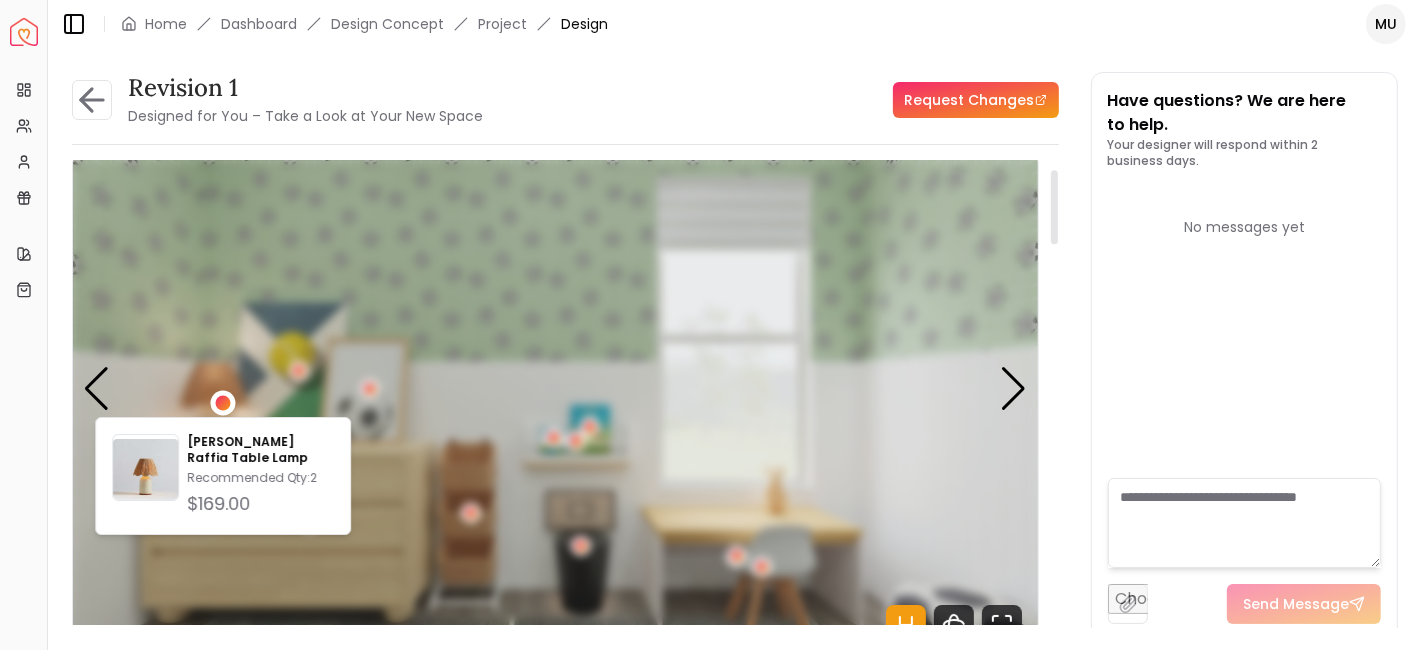 click at bounding box center [223, 402] 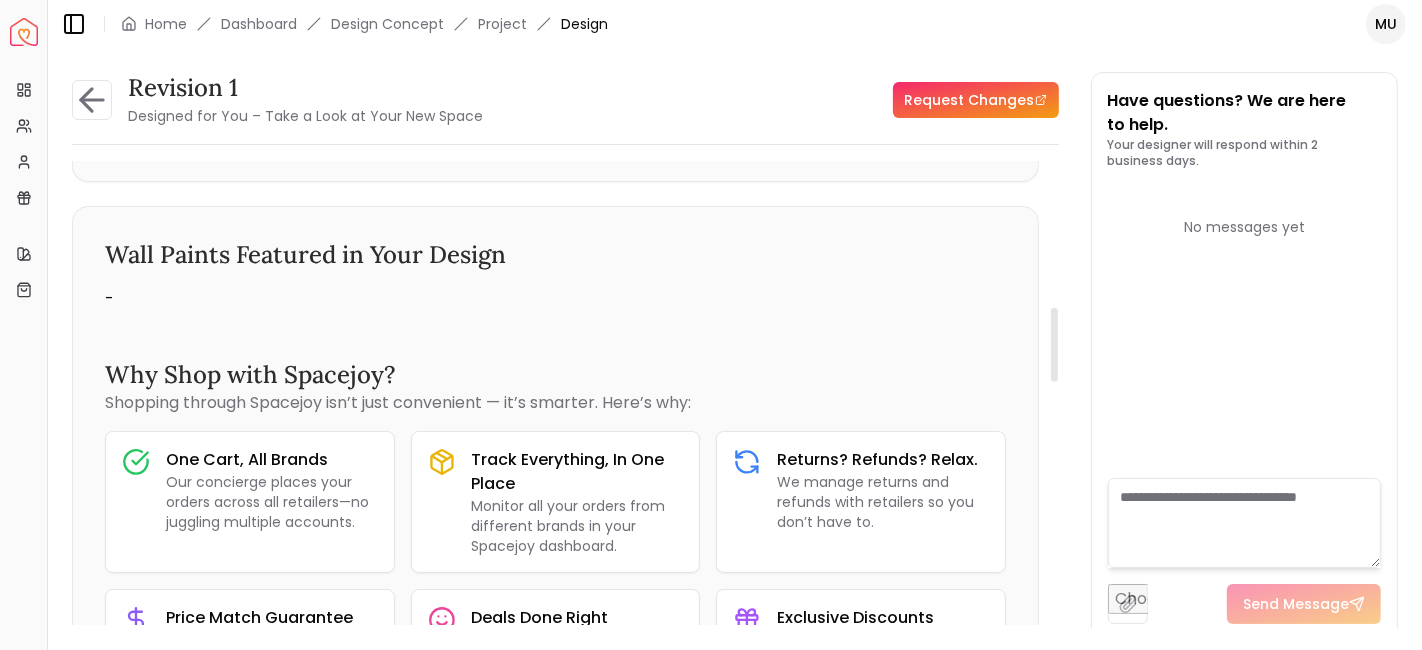 scroll, scrollTop: 913, scrollLeft: 0, axis: vertical 